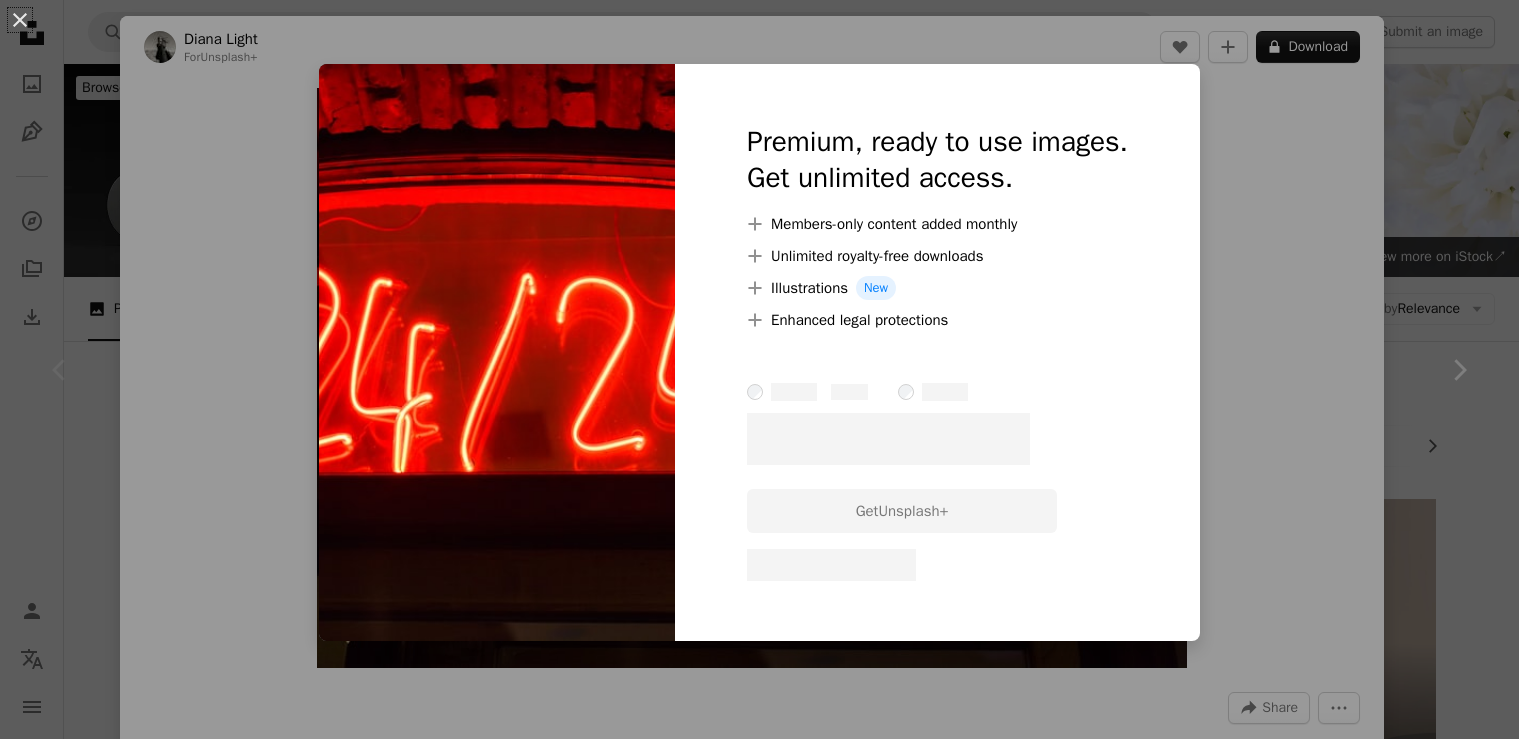 scroll, scrollTop: 726, scrollLeft: 0, axis: vertical 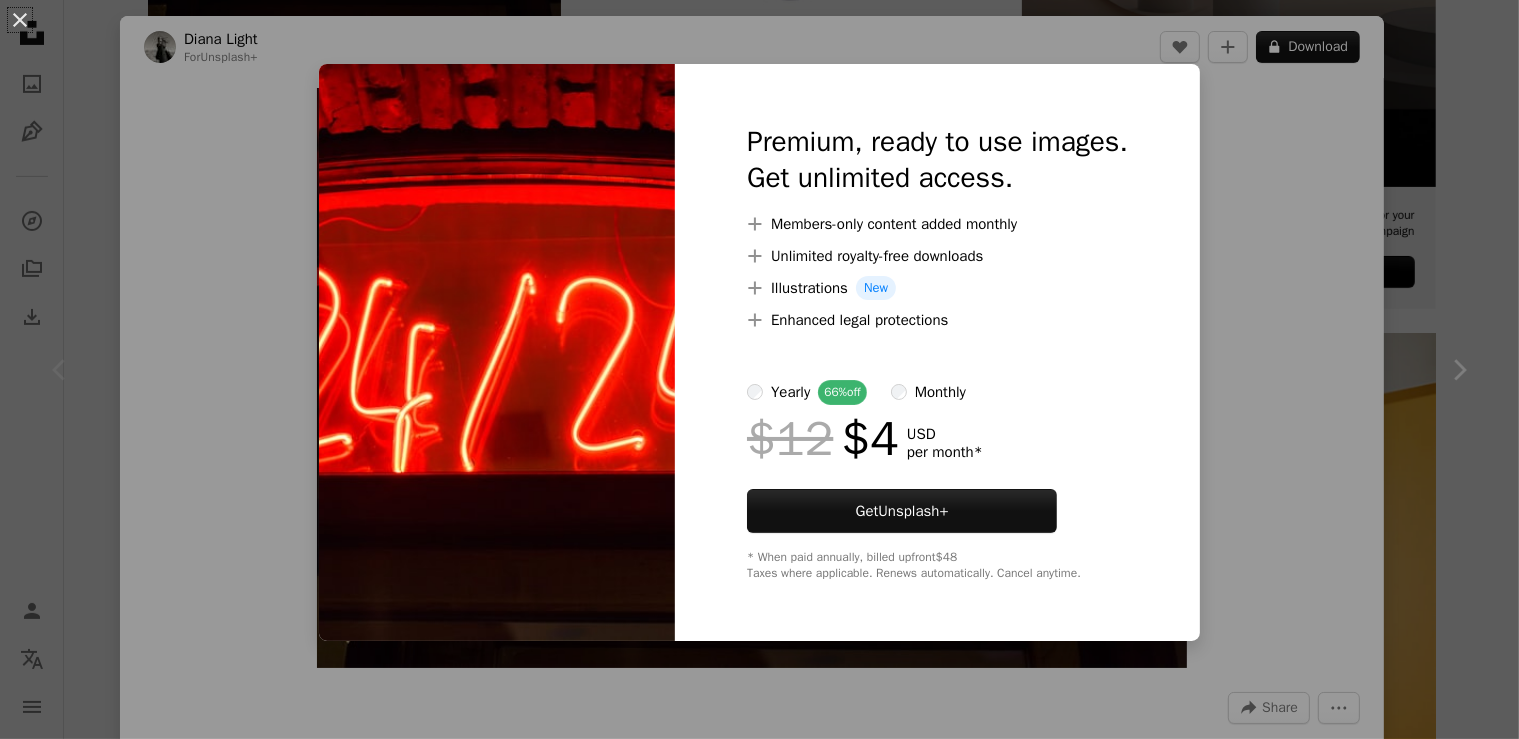 click on "An X shape Premium, ready to use images. Get unlimited access. A plus sign Members-only content added monthly A plus sign Unlimited royalty-free downloads A plus sign Illustrations  New A plus sign Enhanced legal protections yearly 66%  off monthly $12   $4 USD per month * Get  Unsplash+ * When paid annually, billed upfront  $48 Taxes where applicable. Renews automatically. Cancel anytime." at bounding box center [759, 369] 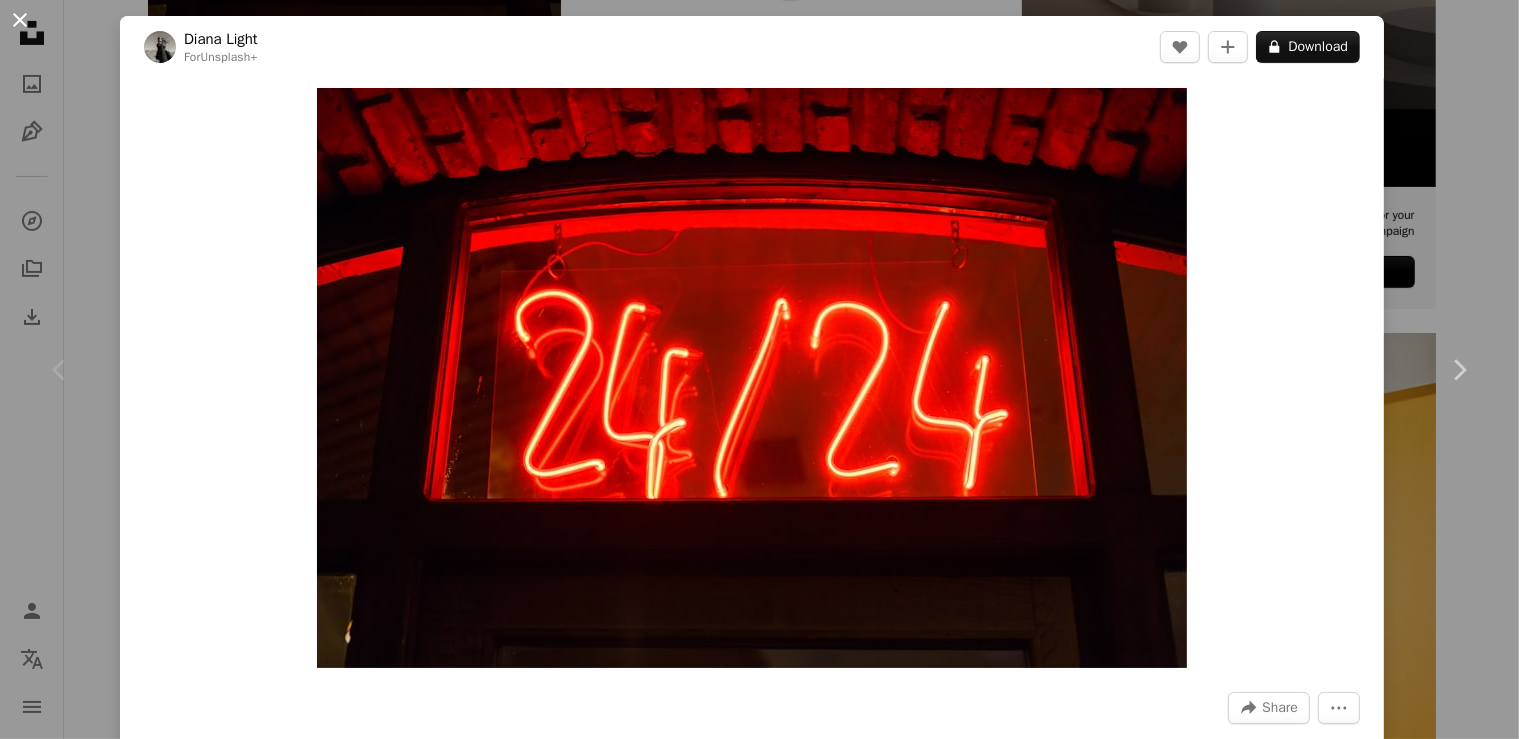 click on "An X shape" at bounding box center (20, 20) 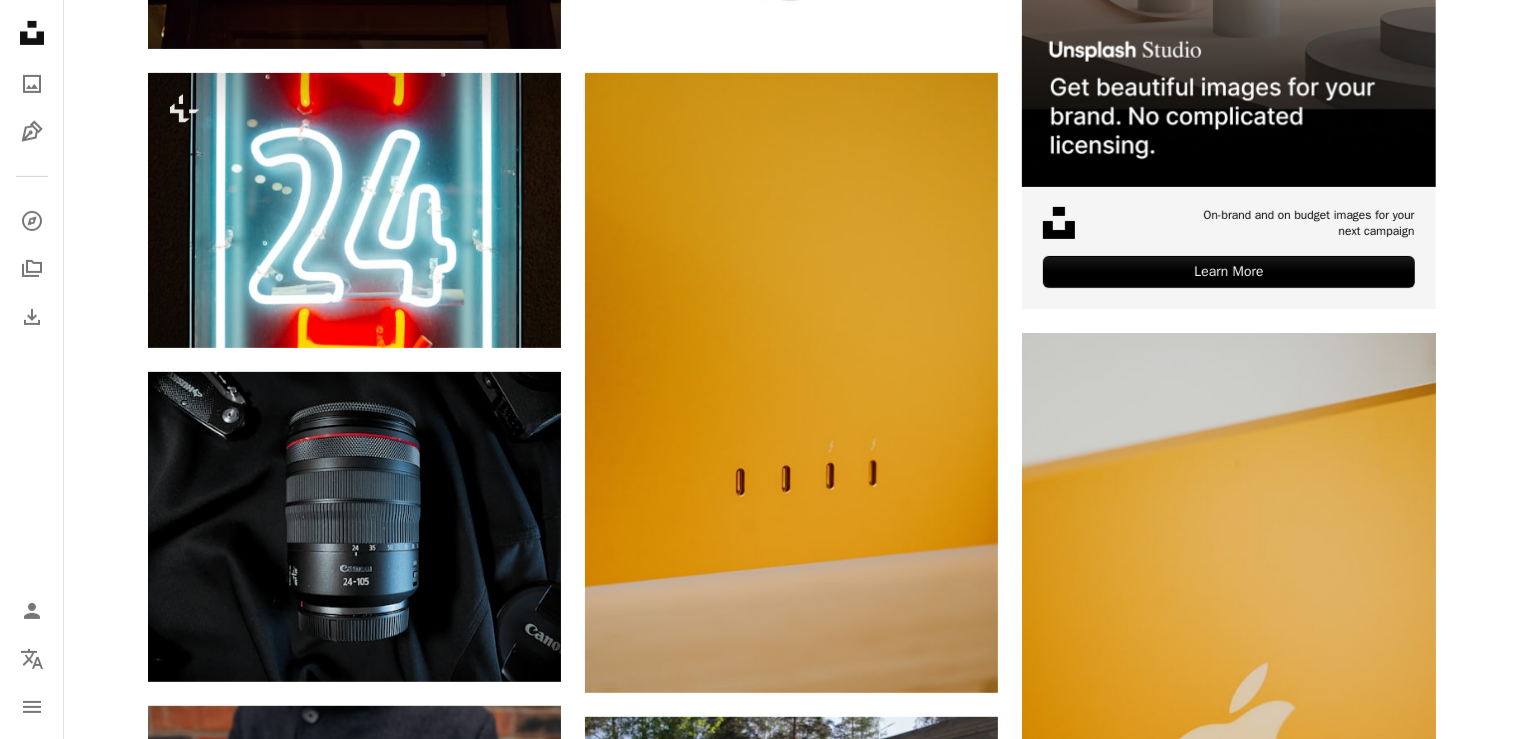 scroll, scrollTop: 725, scrollLeft: 0, axis: vertical 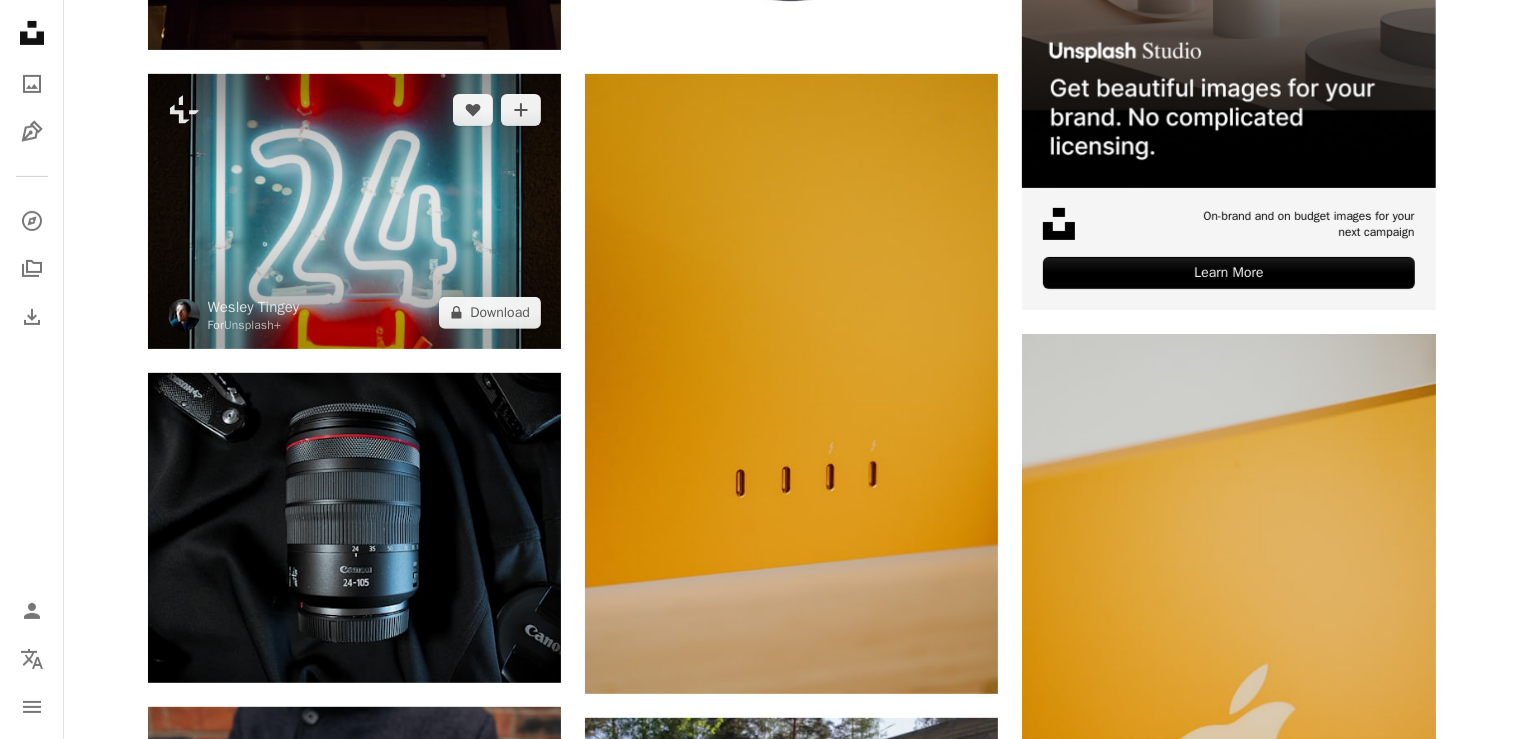 click at bounding box center [354, 211] 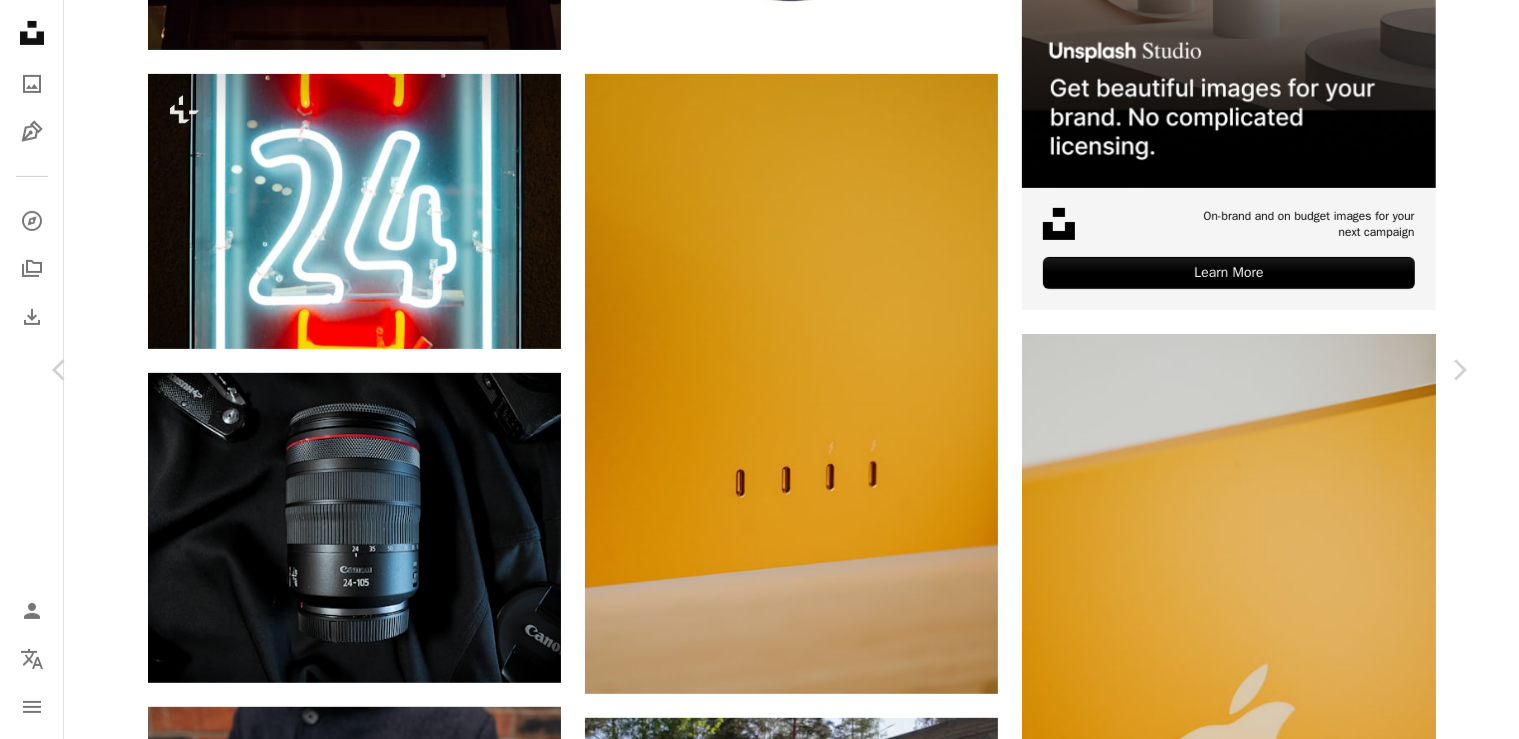 click on "A lock Download" at bounding box center (1308, 4449) 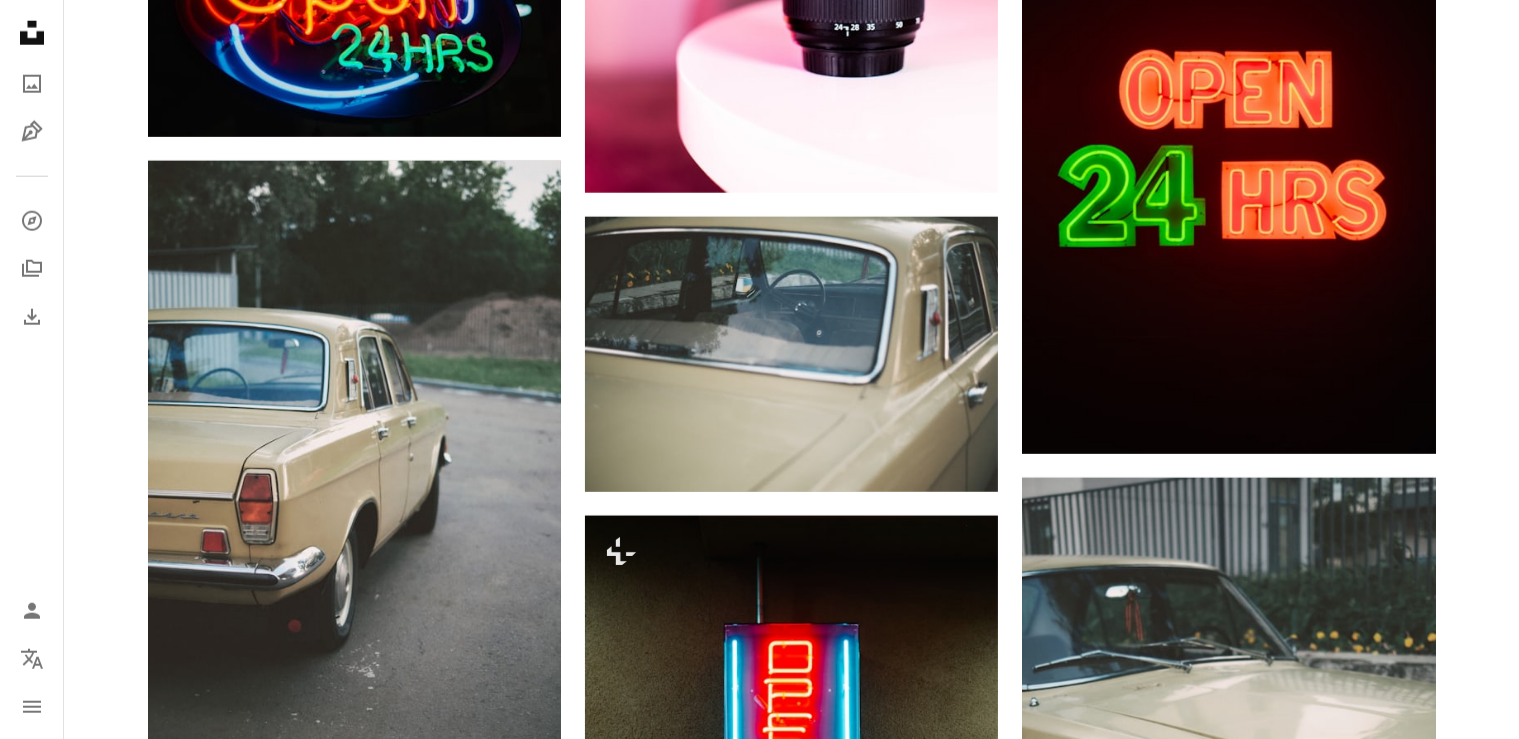 scroll, scrollTop: 2169, scrollLeft: 0, axis: vertical 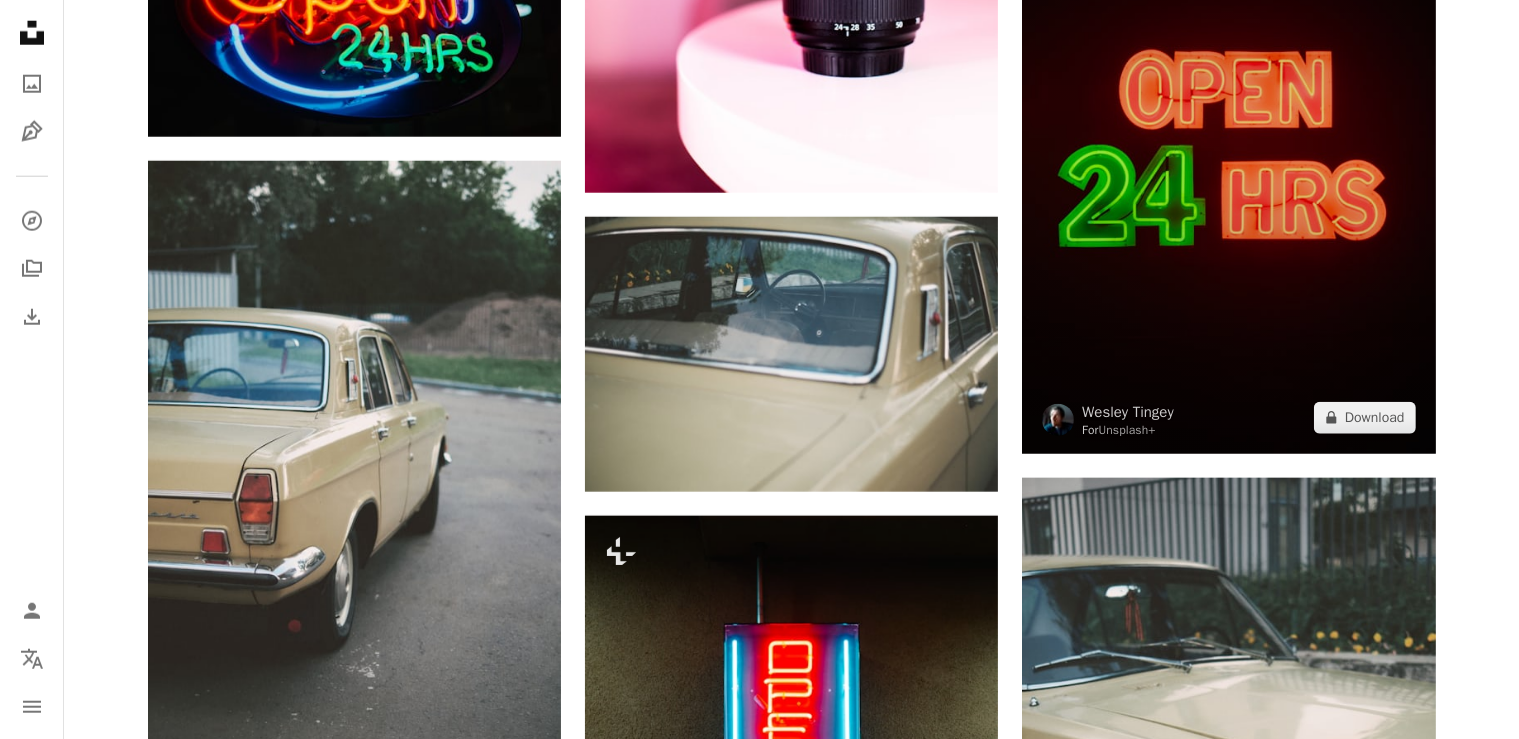 click at bounding box center [1228, 144] 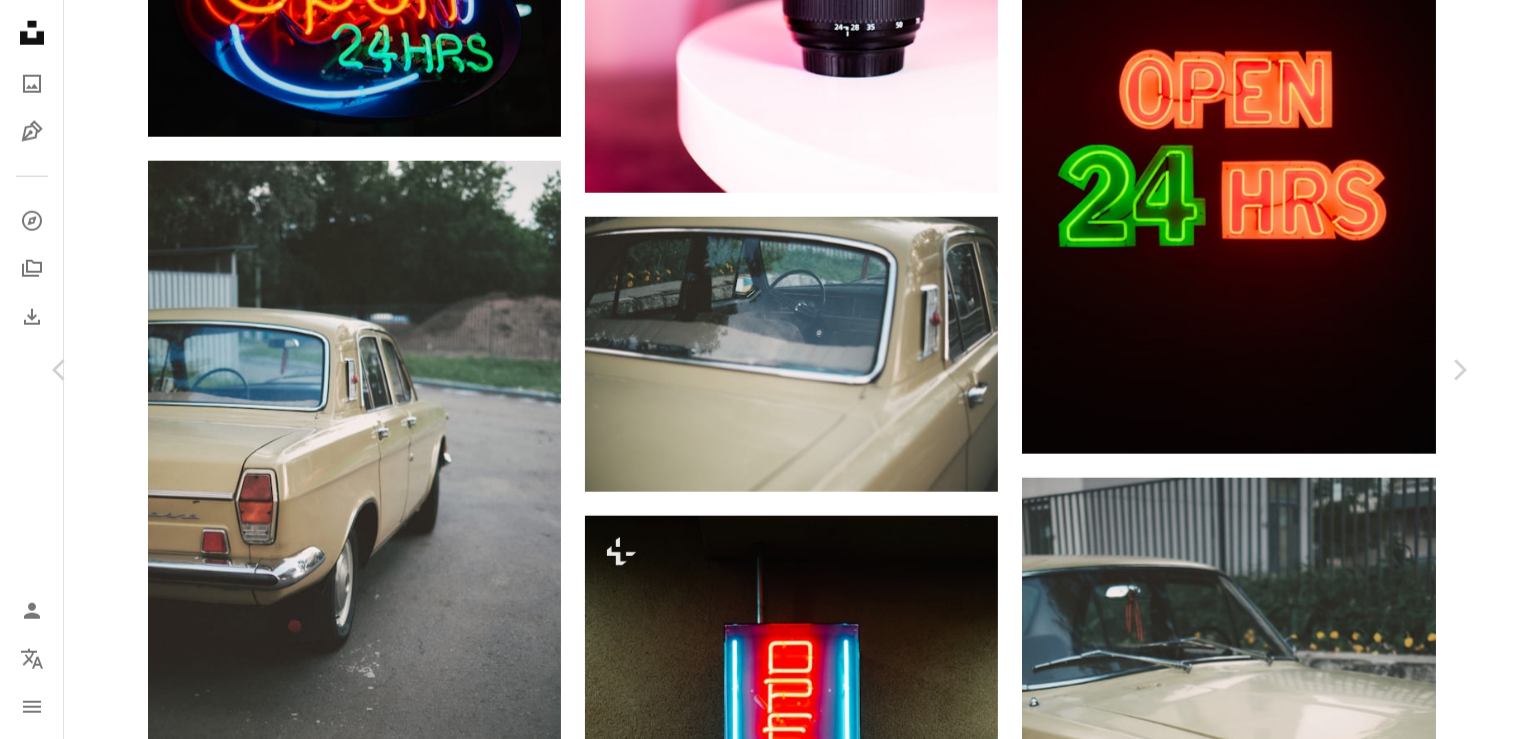 click on "An X shape" at bounding box center [20, 20] 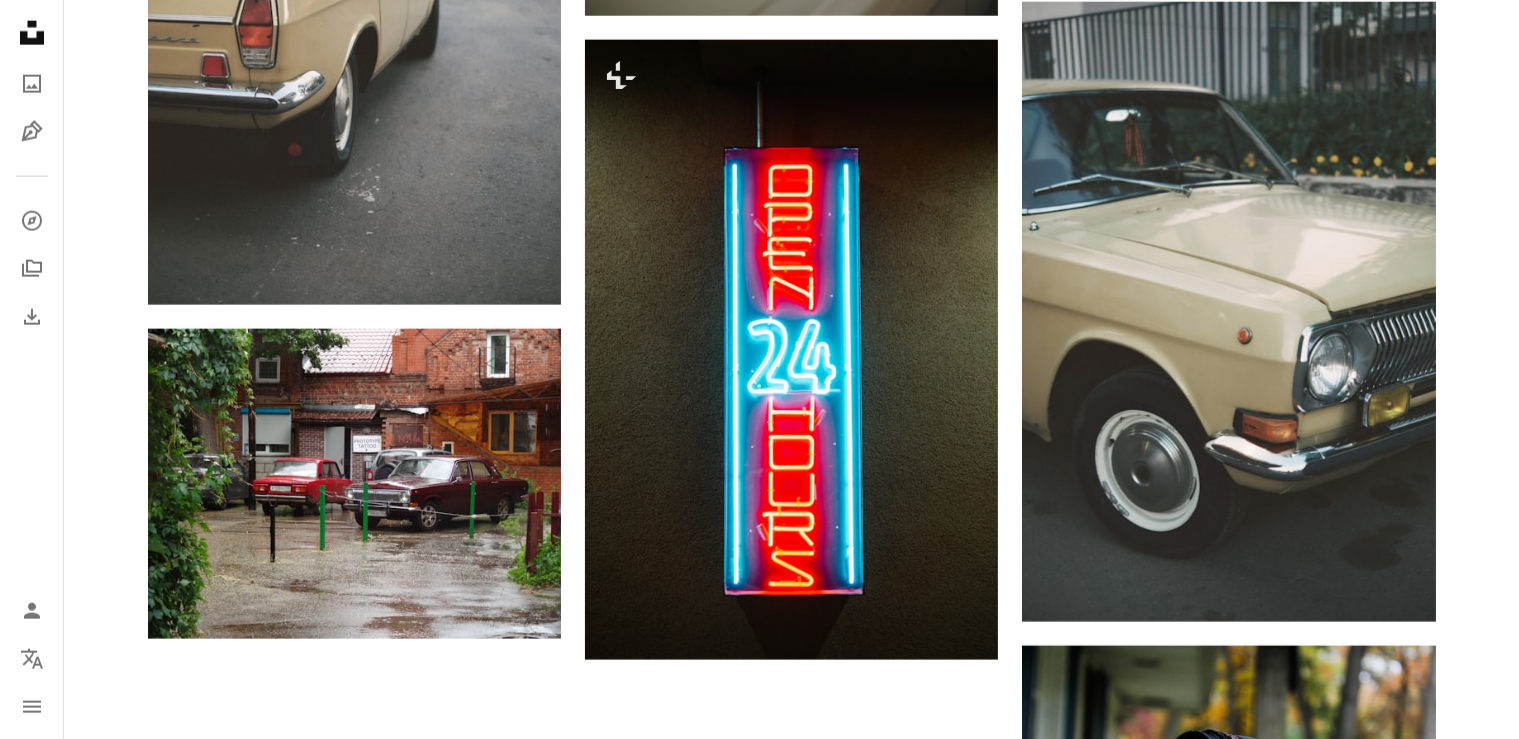 scroll, scrollTop: 2678, scrollLeft: 0, axis: vertical 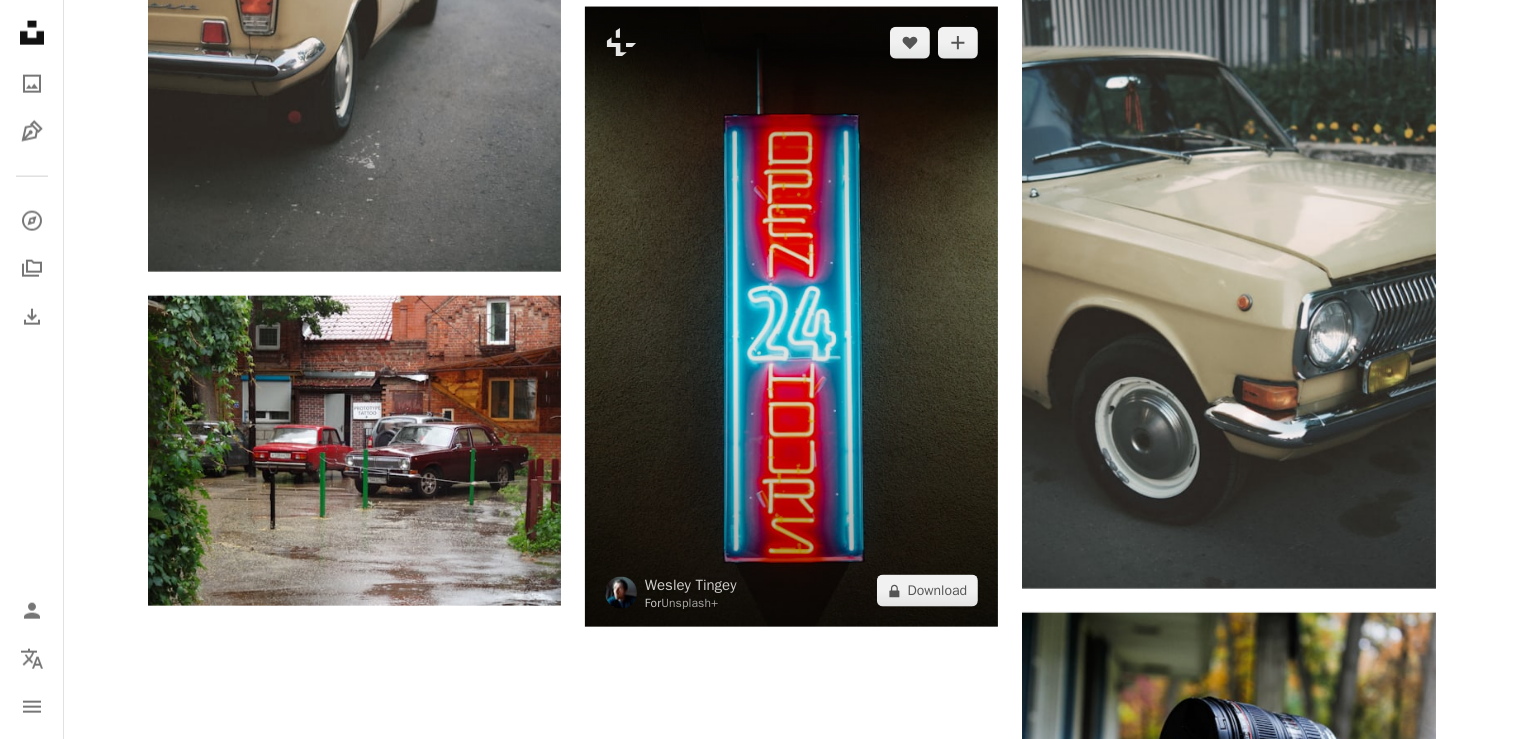 click at bounding box center [791, 317] 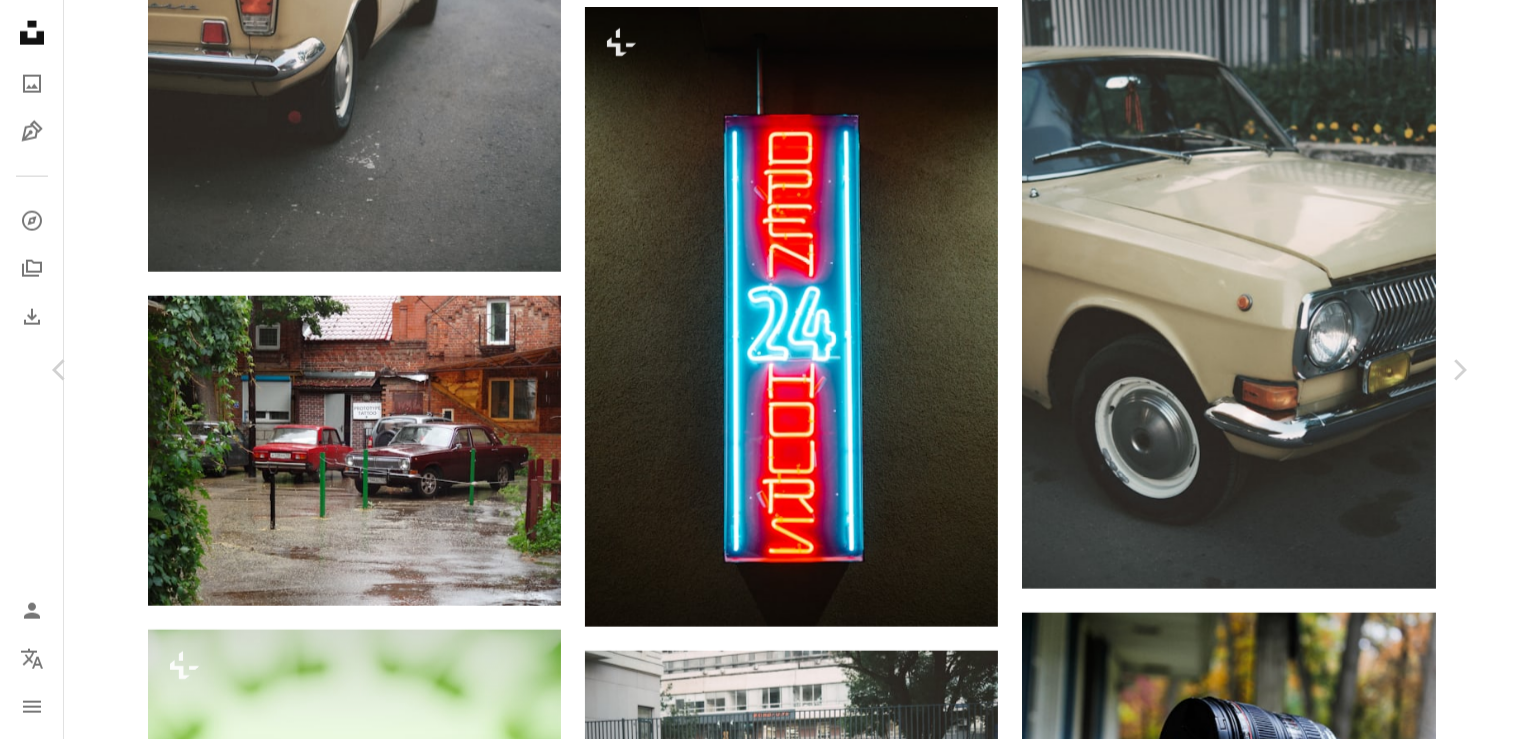 click on "An X shape" at bounding box center (20, 20) 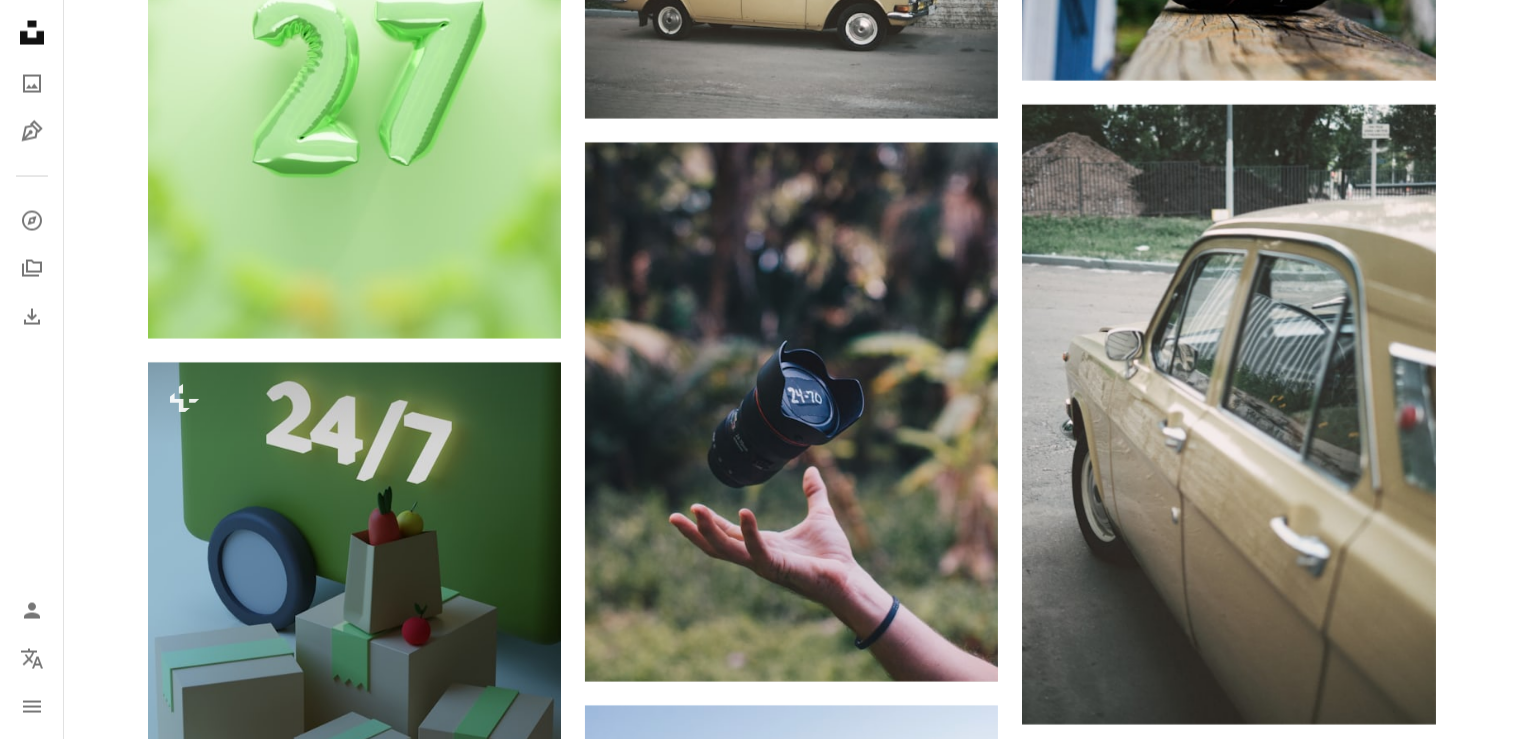 scroll, scrollTop: 3680, scrollLeft: 0, axis: vertical 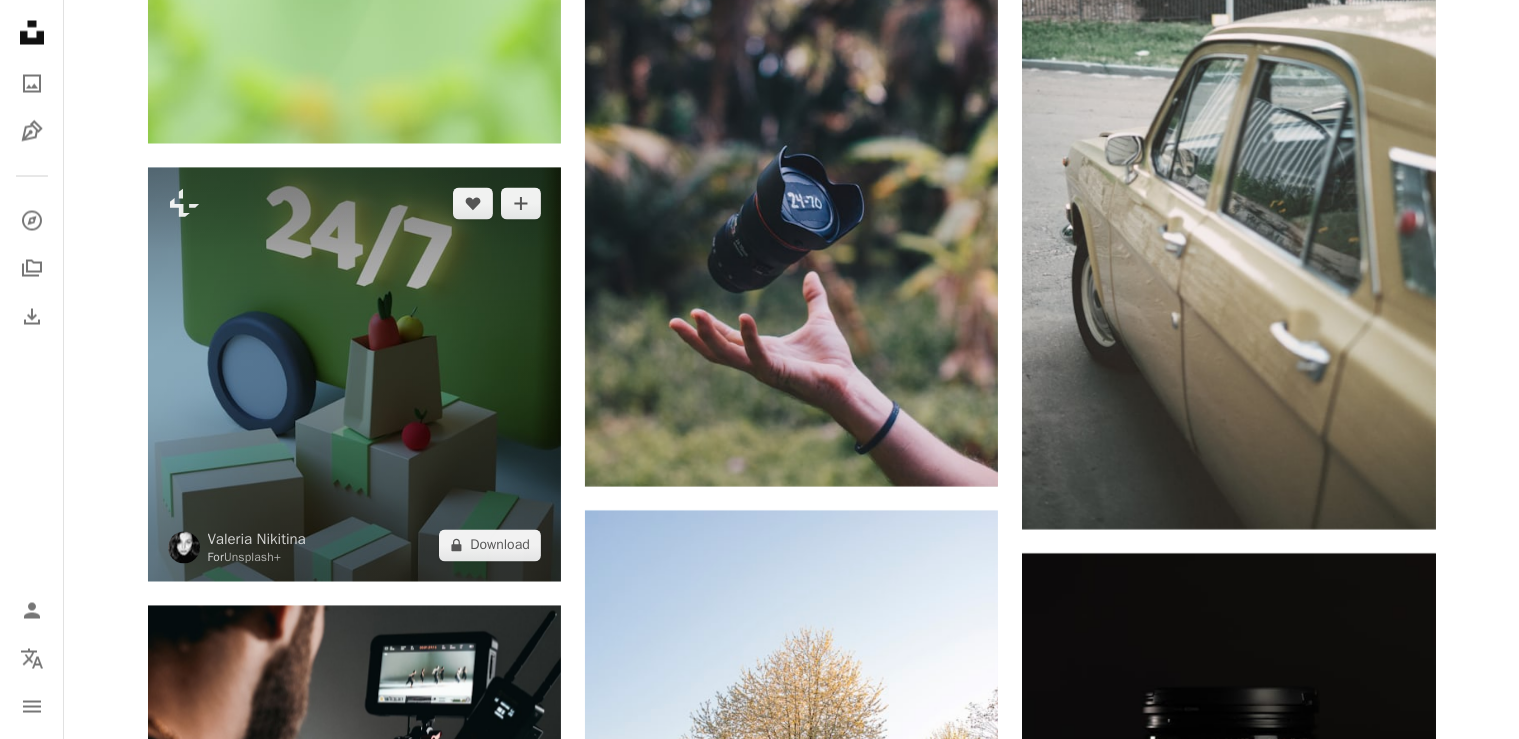 click at bounding box center [354, 374] 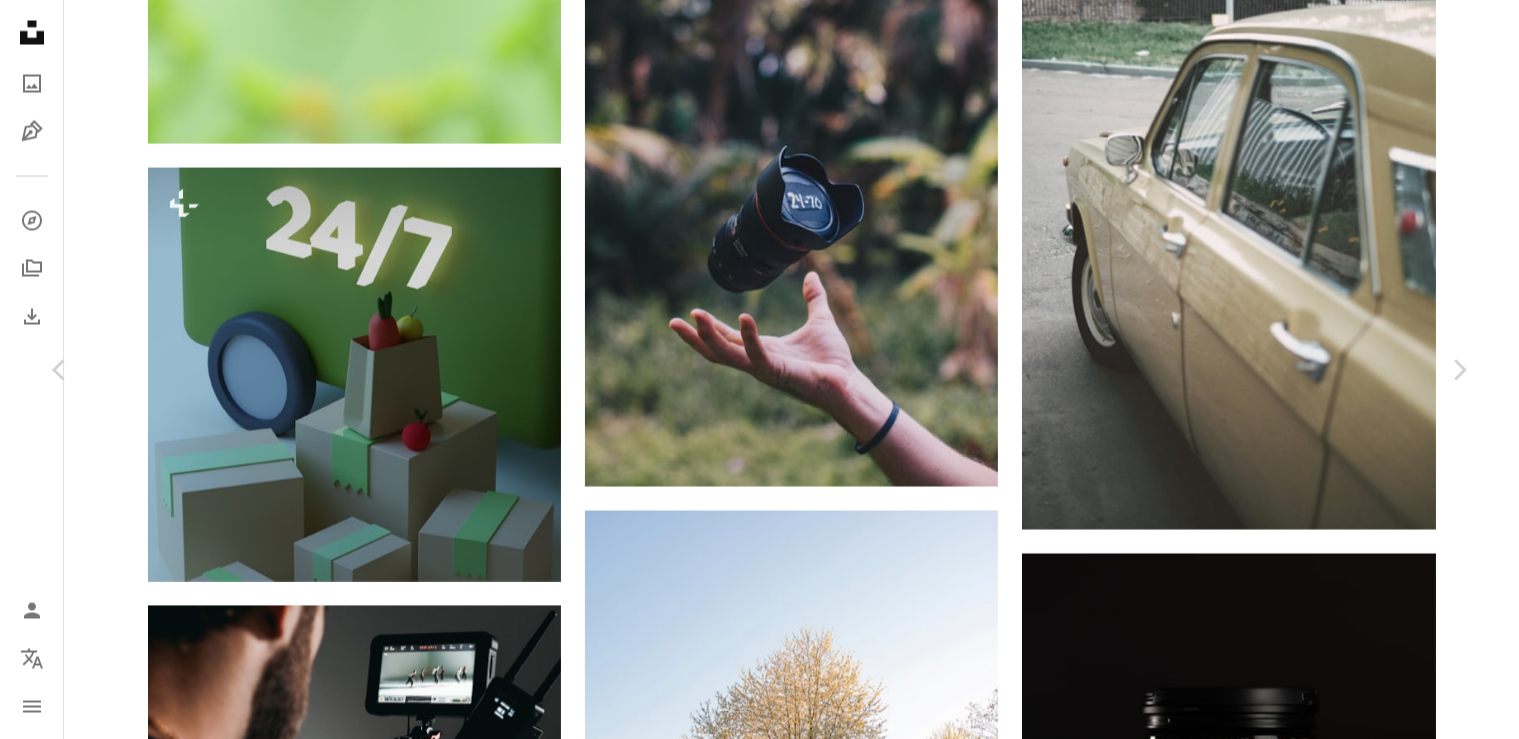 click on "An X shape" at bounding box center [20, 20] 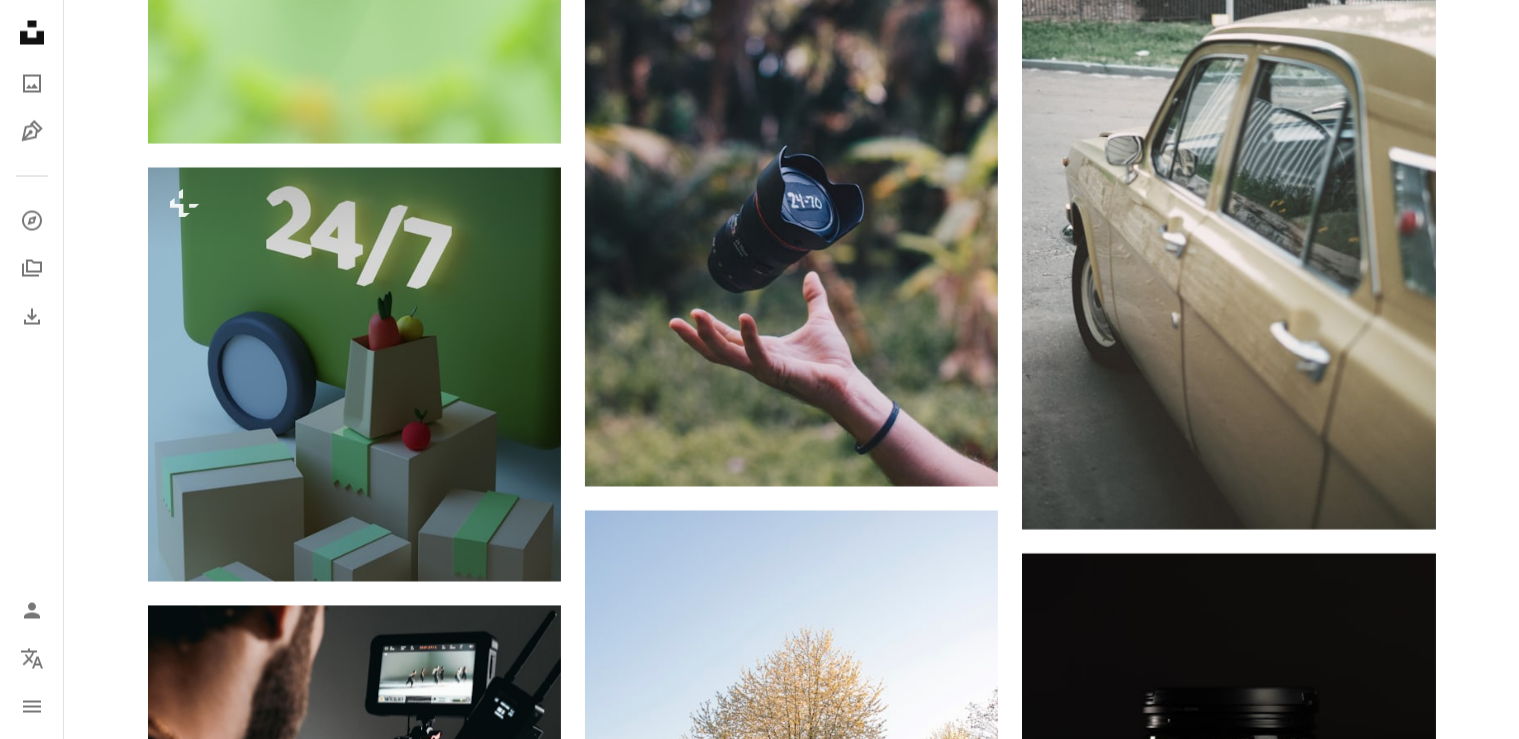 scroll, scrollTop: 3680, scrollLeft: 0, axis: vertical 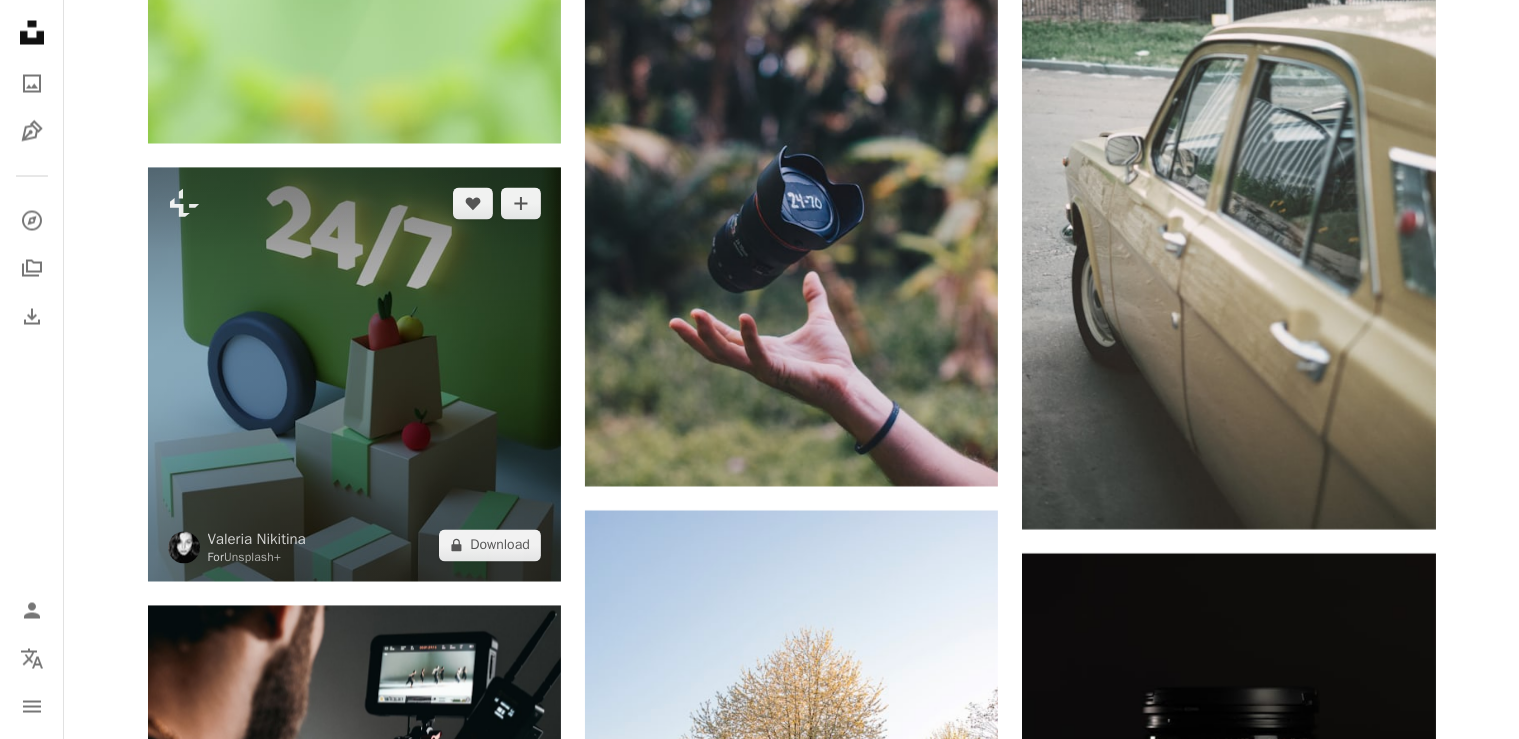 click at bounding box center [354, 374] 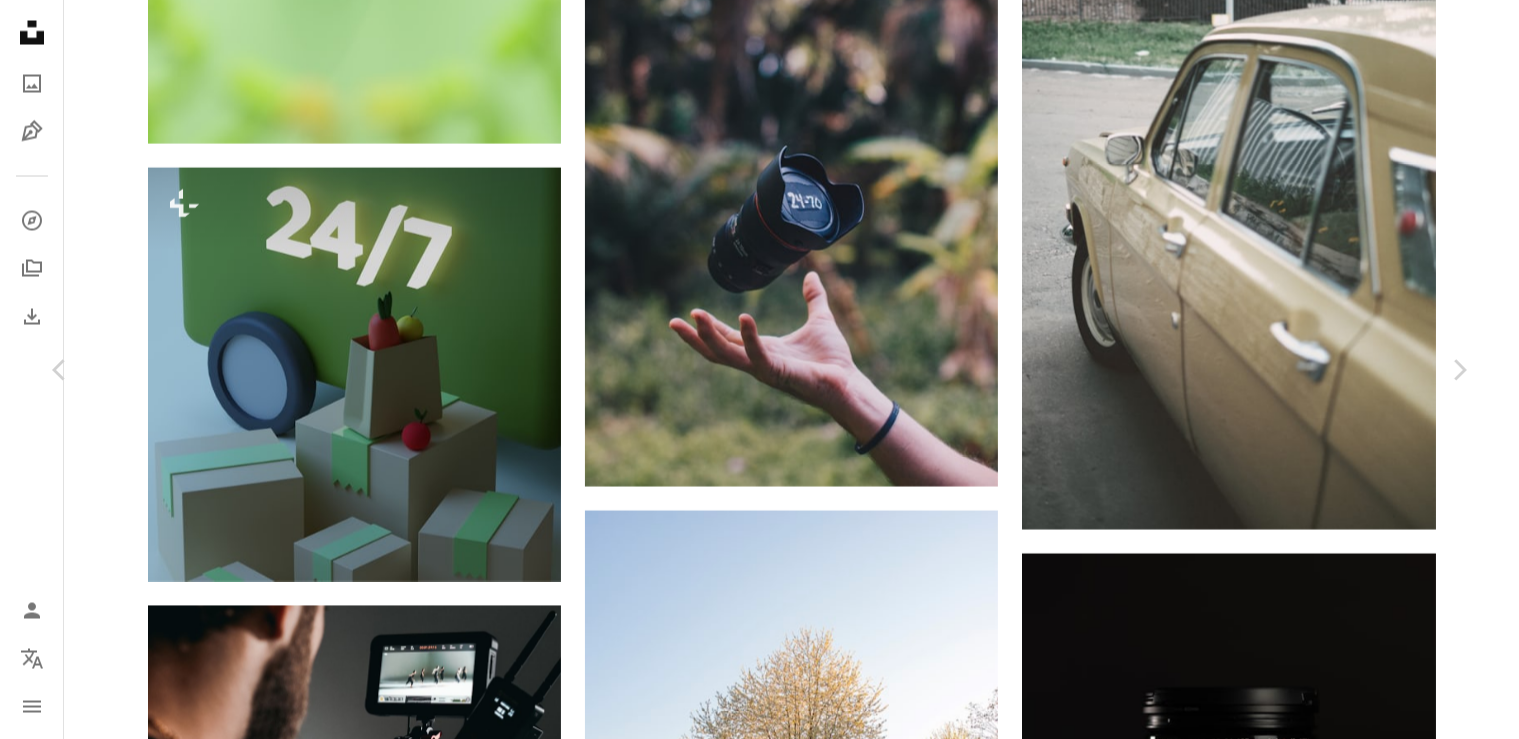 scroll, scrollTop: 1147, scrollLeft: 0, axis: vertical 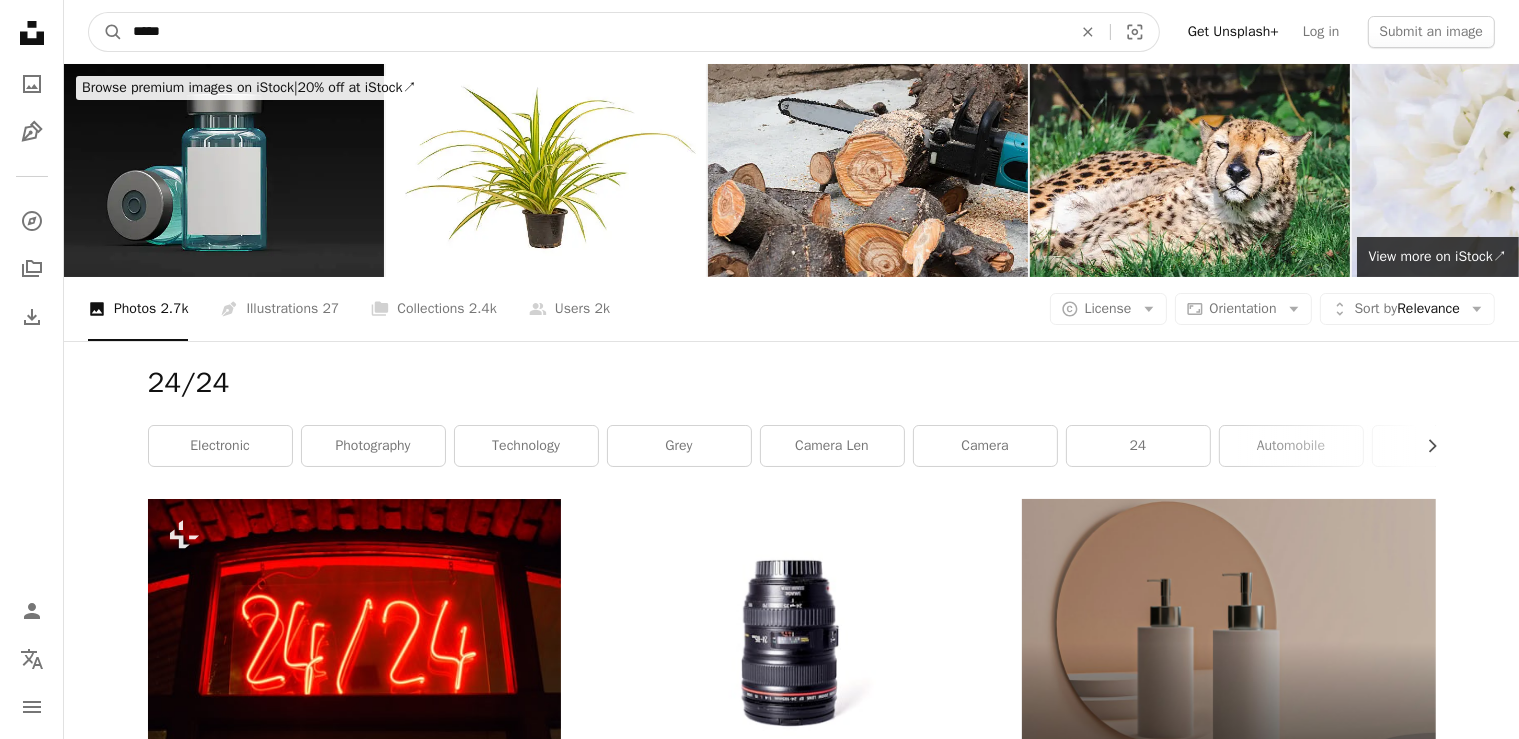 click on "*****" at bounding box center (594, 32) 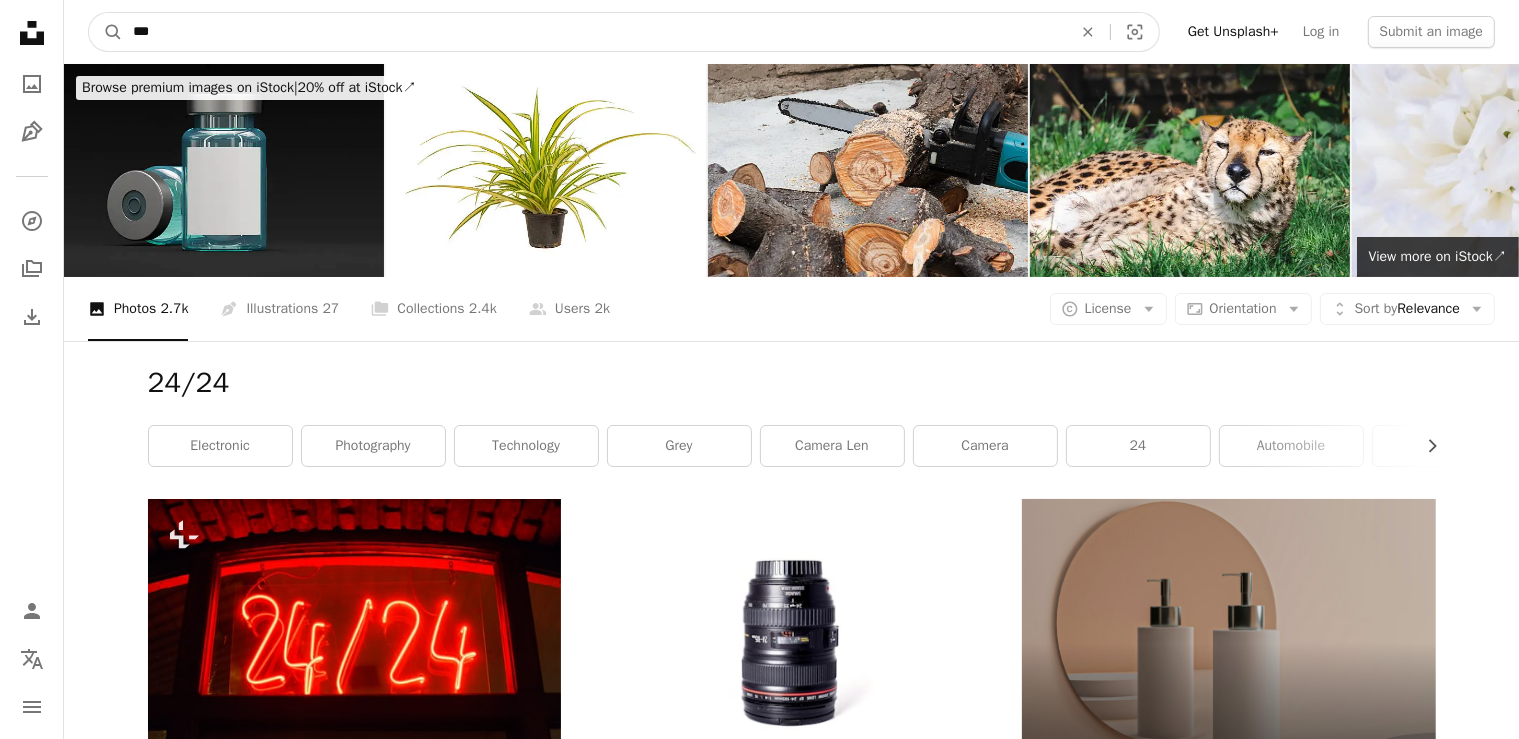 type on "**" 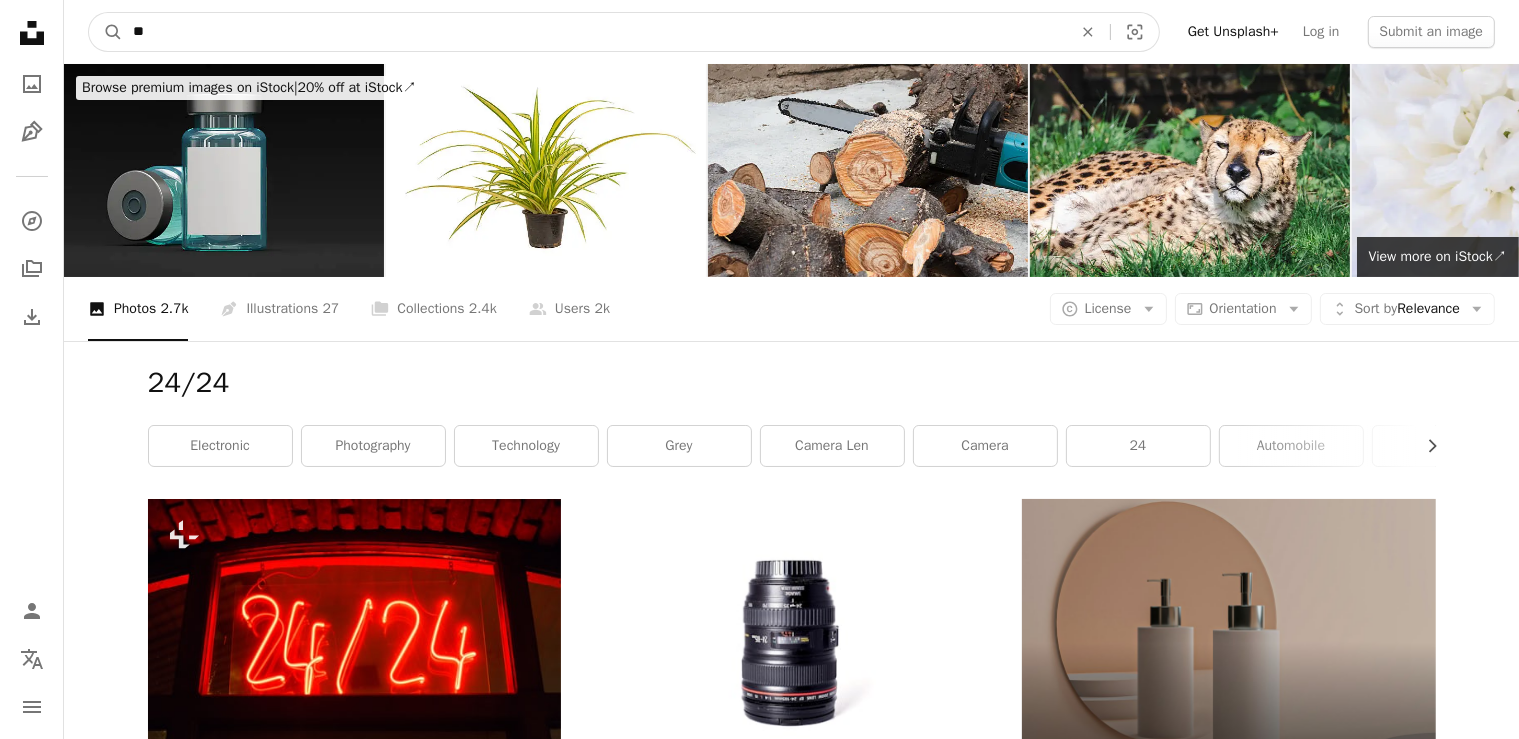 click on "A magnifying glass" at bounding box center (106, 32) 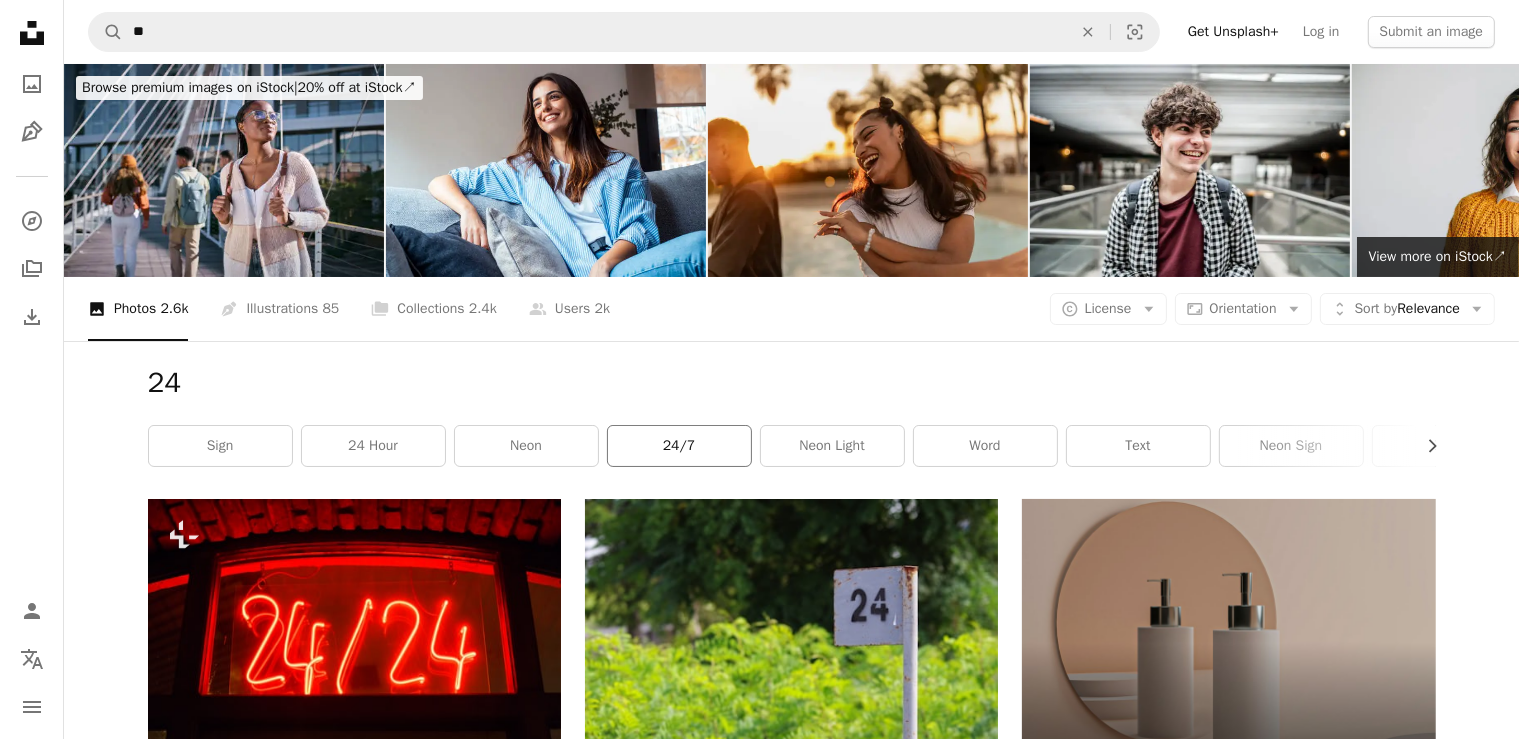 click on "24/7" at bounding box center [679, 446] 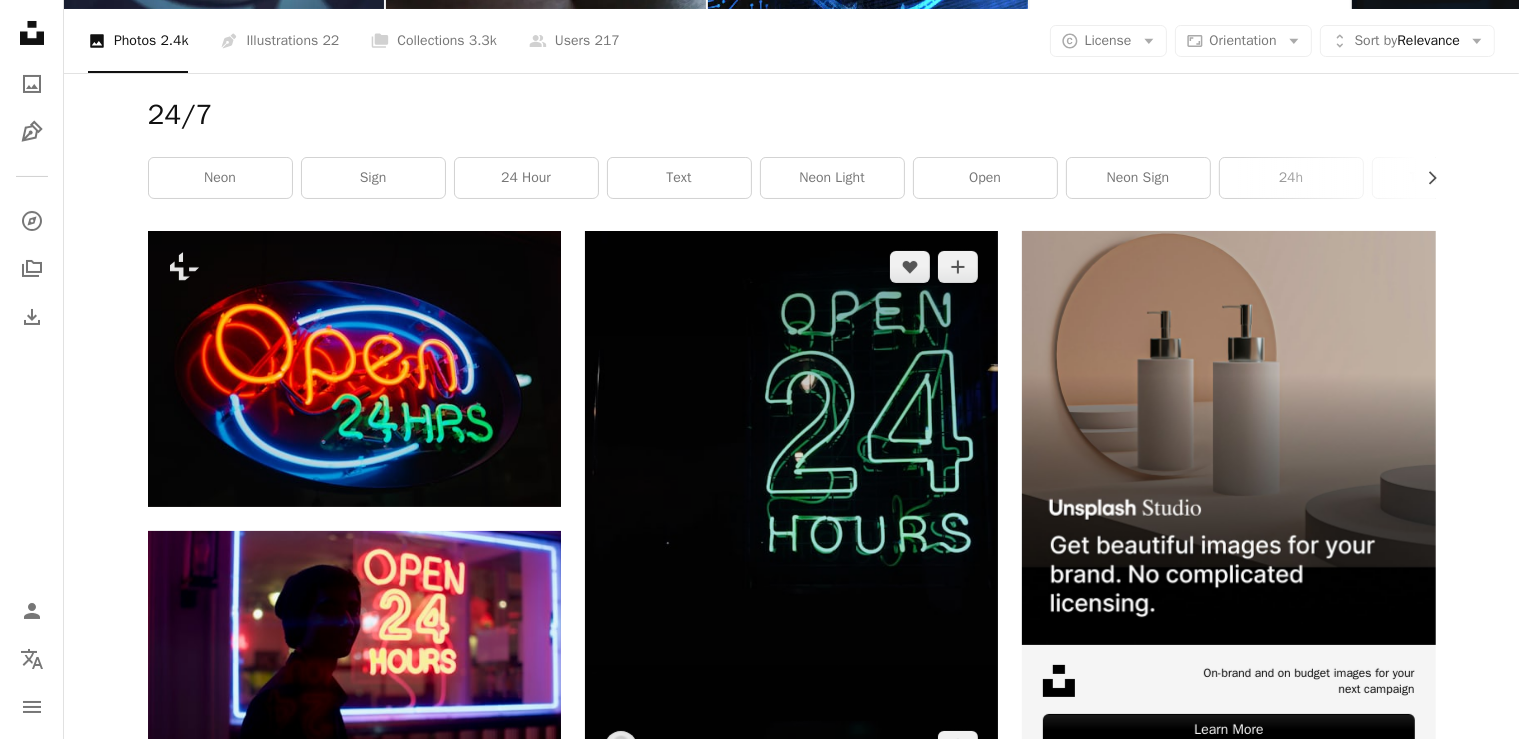 scroll, scrollTop: 416, scrollLeft: 0, axis: vertical 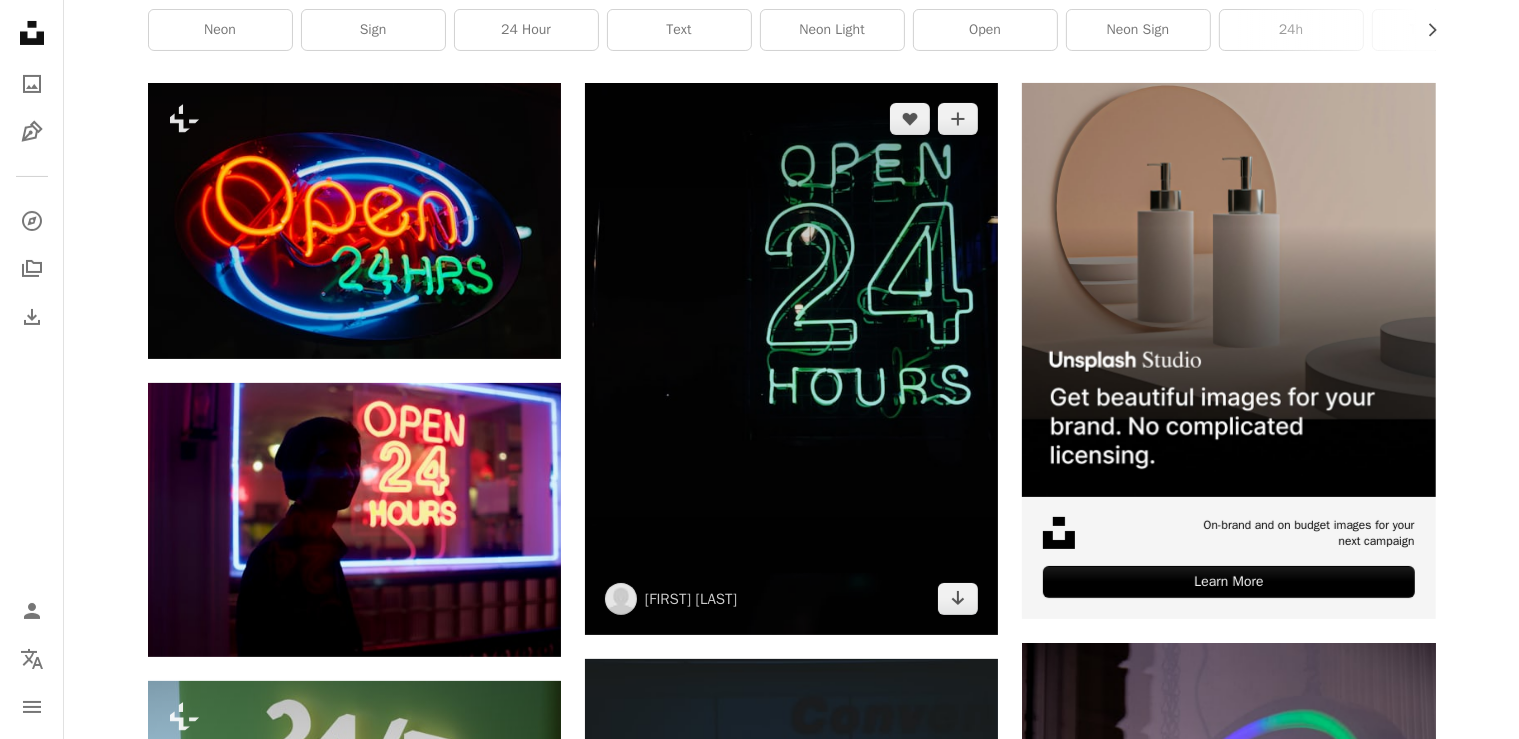 click at bounding box center (791, 358) 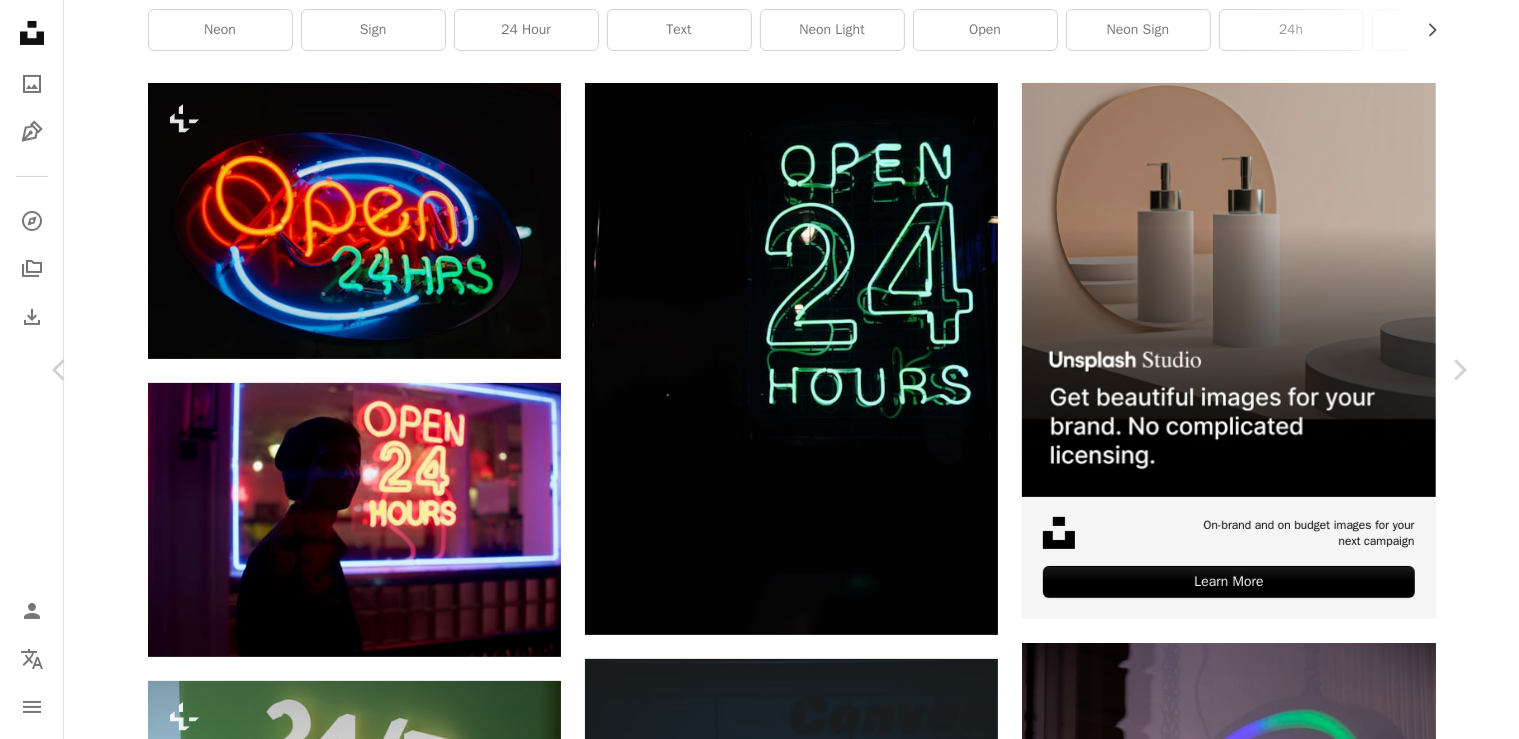 click on "Download free" at bounding box center [1270, 4191] 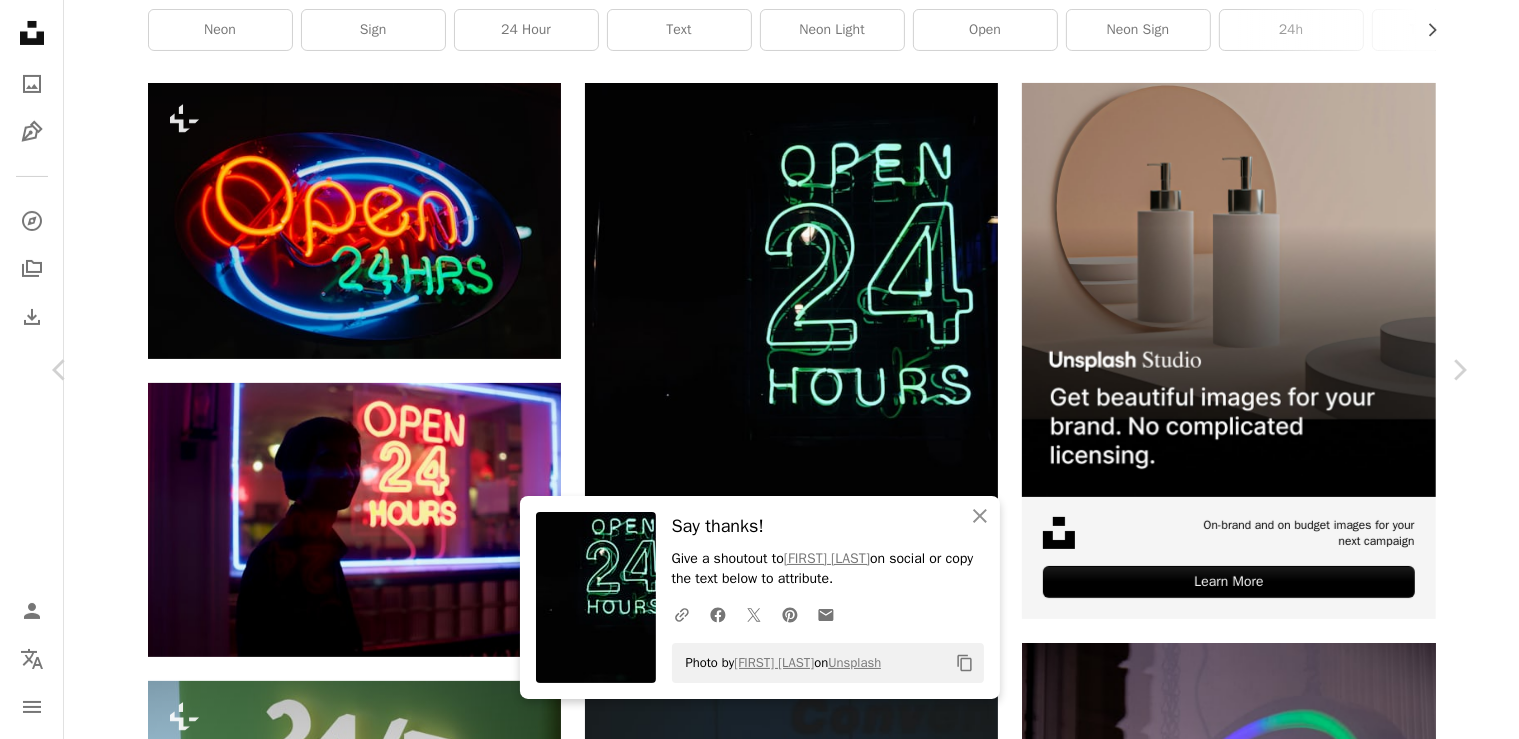 scroll, scrollTop: 881, scrollLeft: 0, axis: vertical 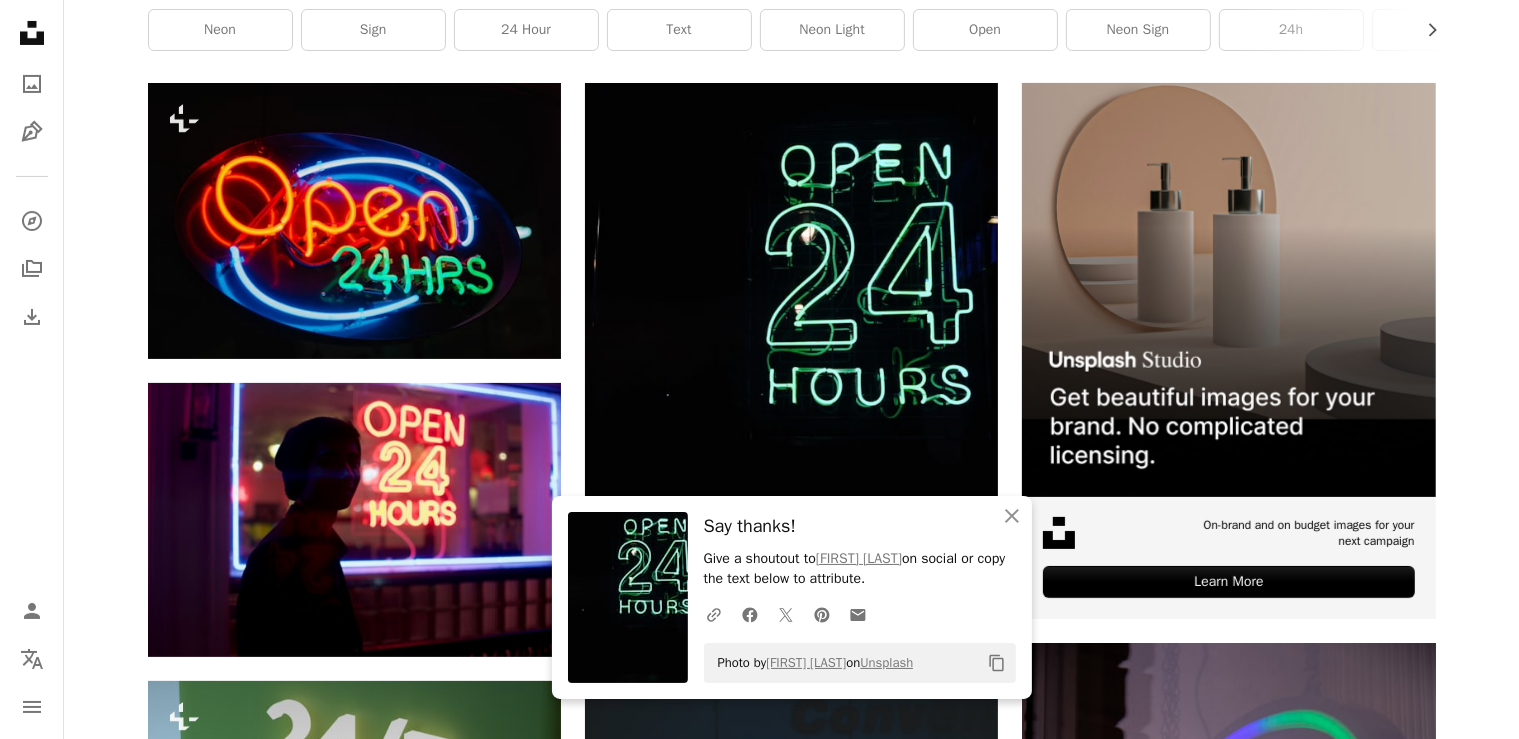 click on "Plus sign for Unsplash+ A heart A plus sign For  Unsplash+ A lock Download A heart A plus sign Available for hire A checkmark inside of a circle Arrow pointing down Plus sign for Unsplash+ A heart A plus sign For  Unsplash+ A lock Download Plus sign for Unsplash+ A heart A plus sign For  Unsplash+ A lock Download A heart A plus sign Available for hire A checkmark inside of a circle Arrow pointing down Plus sign for Unsplash+ A heart A plus sign Available for hire A checkmark inside of a circle Arrow pointing down Plus sign for Unsplash+ A heart A plus sign For  Unsplash+ A lock Download A heart A plus sign Arrow pointing down A heart A plus sign Arrow pointing down A heart A plus sign Arrow pointing down A heart A plus sign Available for hire A checkmark inside of a circle Arrow pointing down Plus sign for Unsplash+ A heart A plus sign For  Unsplash+ A lock Download A heart" at bounding box center (791, 1654) 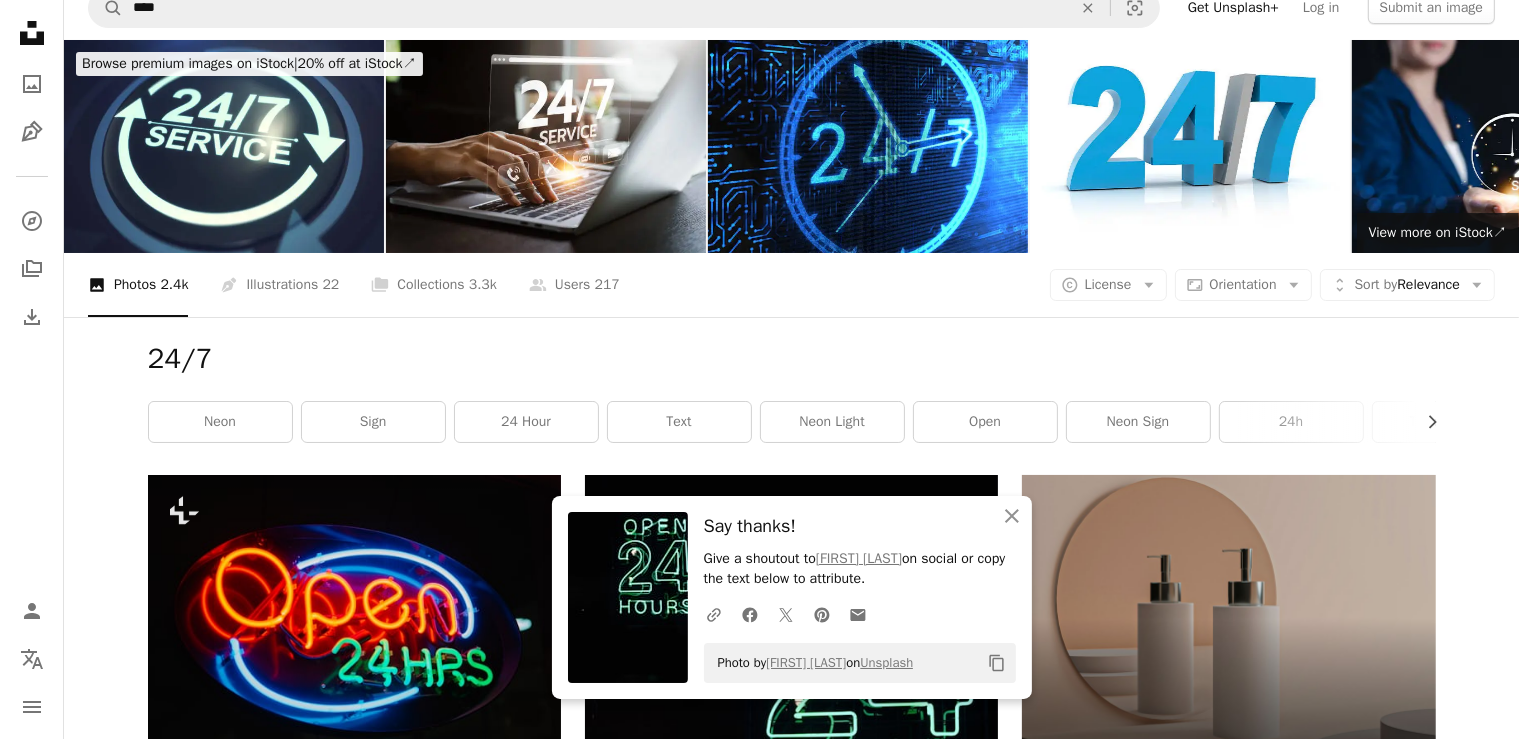 scroll, scrollTop: 0, scrollLeft: 0, axis: both 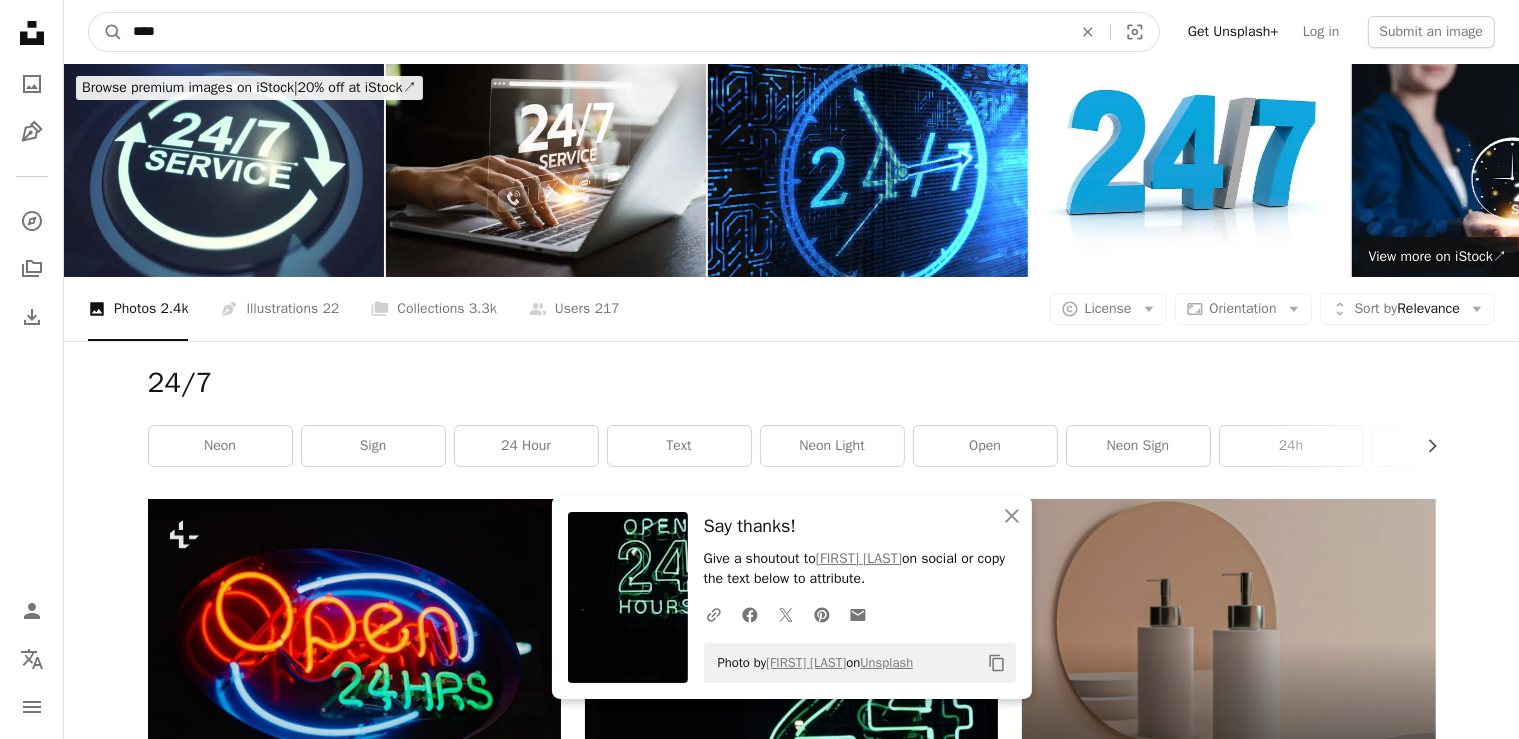 click on "****" at bounding box center (594, 32) 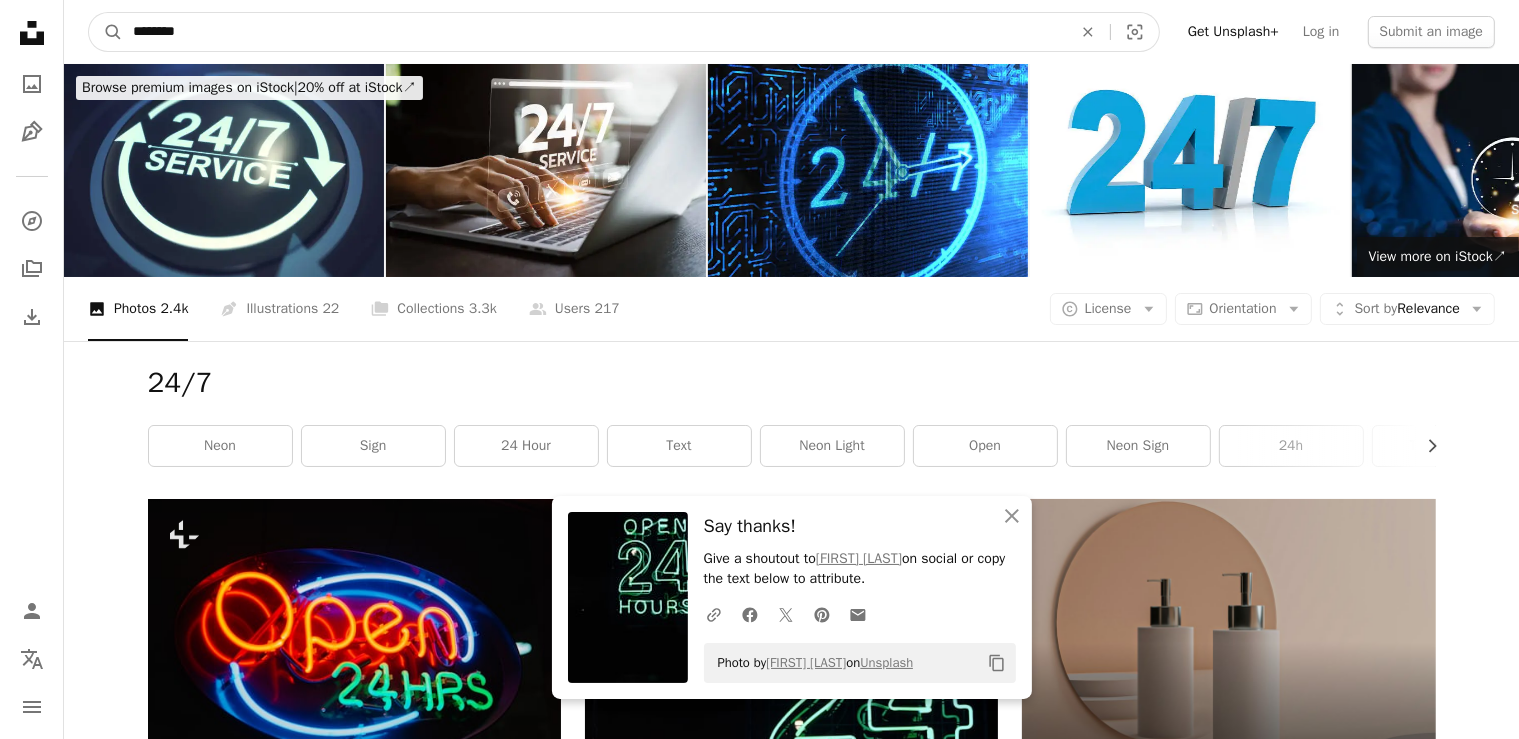type on "********" 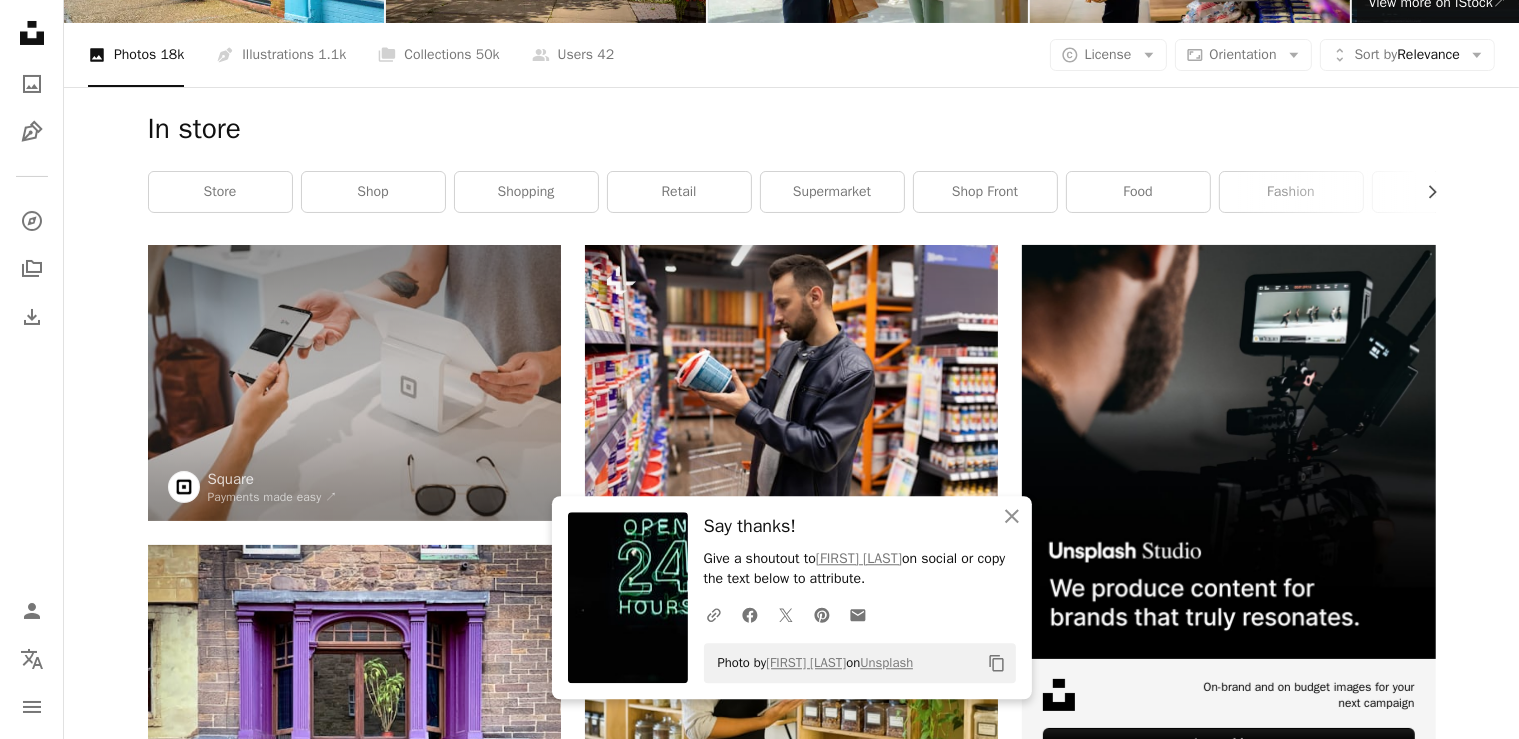scroll, scrollTop: 276, scrollLeft: 0, axis: vertical 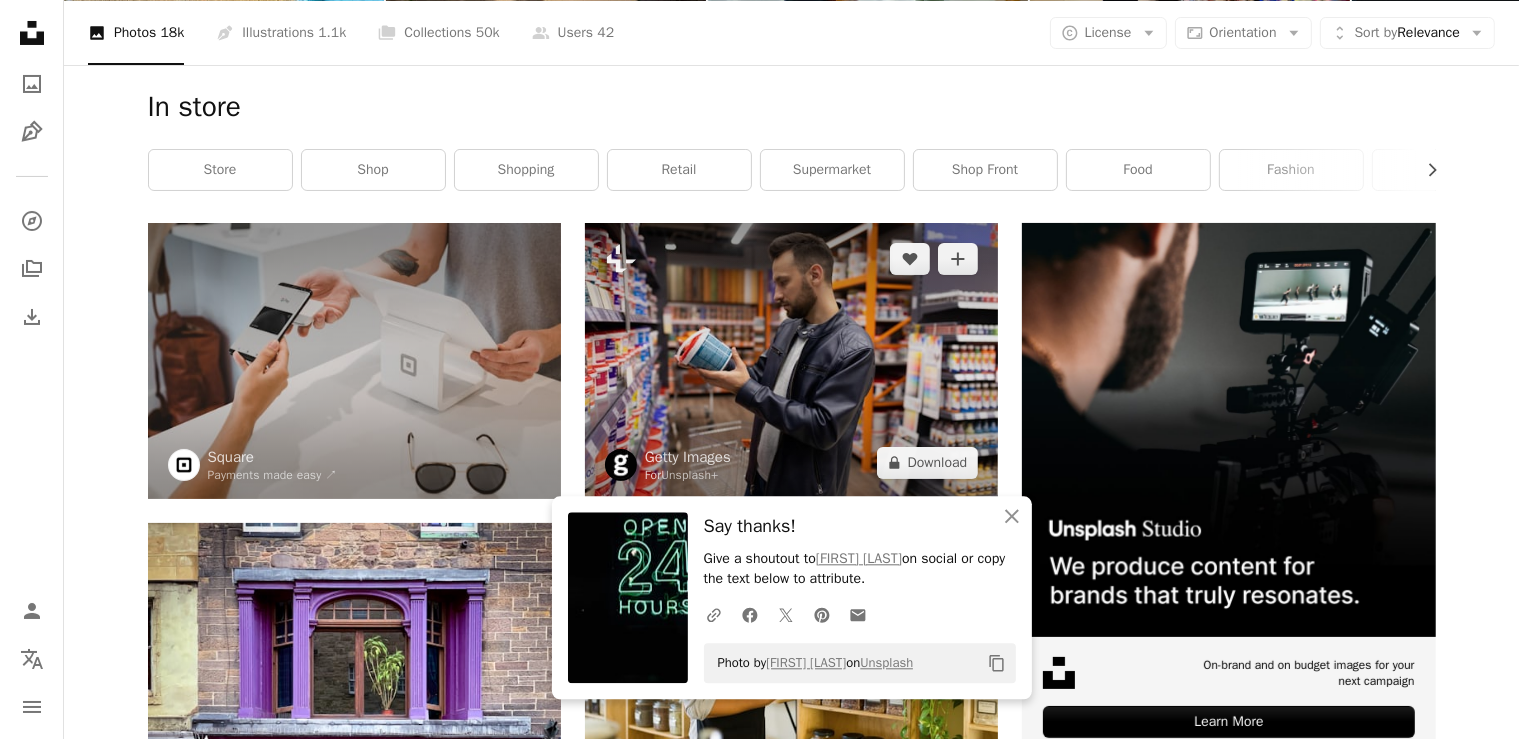 click at bounding box center [791, 360] 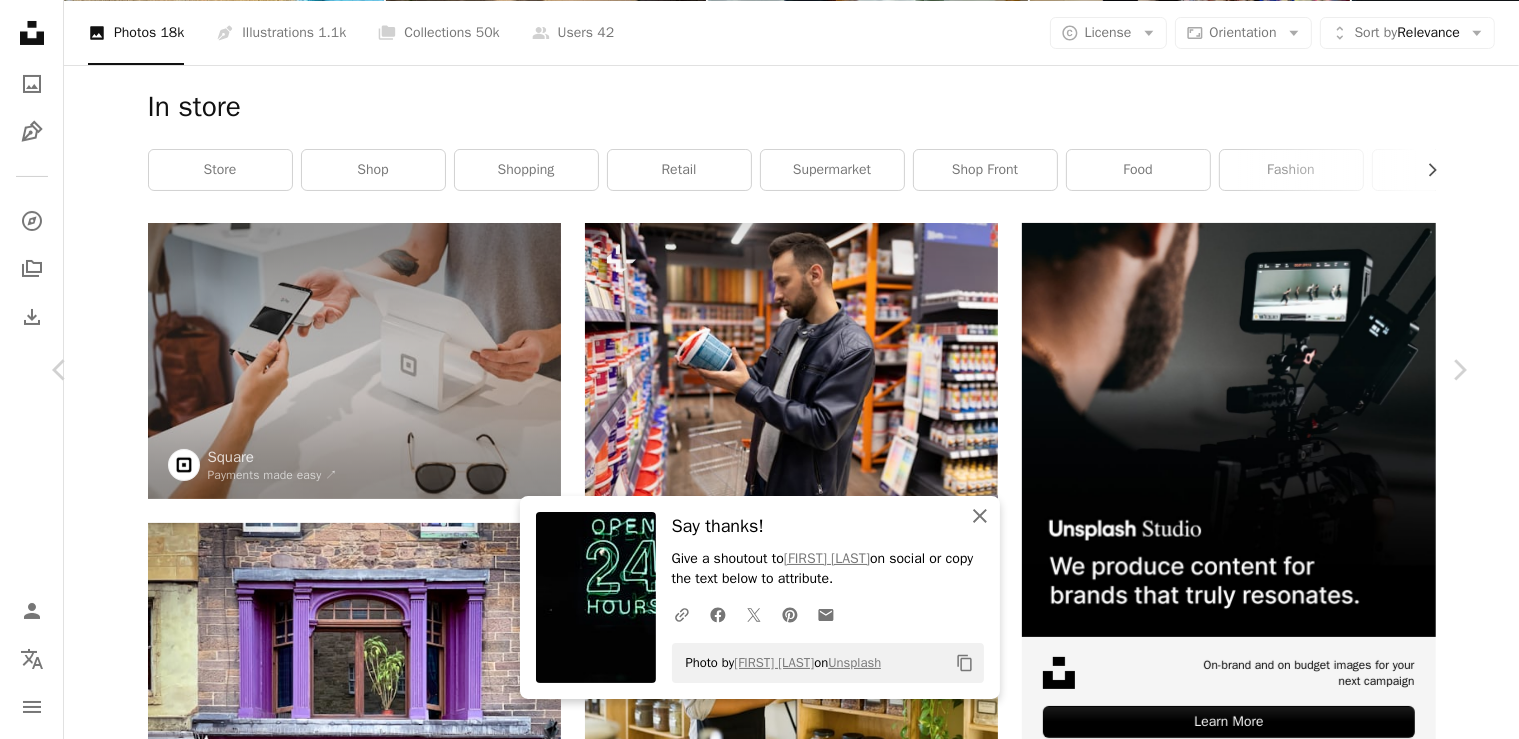 click on "An X shape" 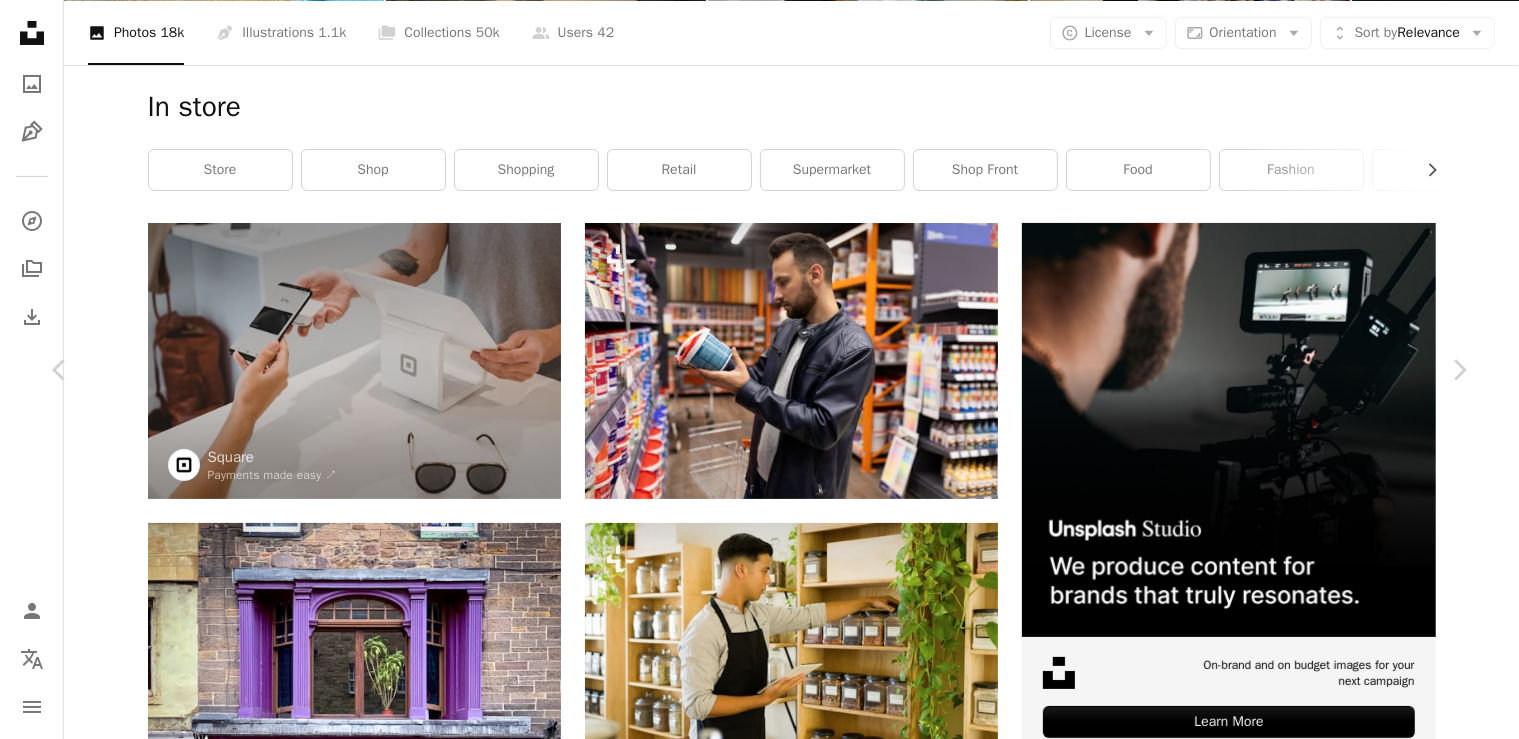 scroll, scrollTop: 857, scrollLeft: 0, axis: vertical 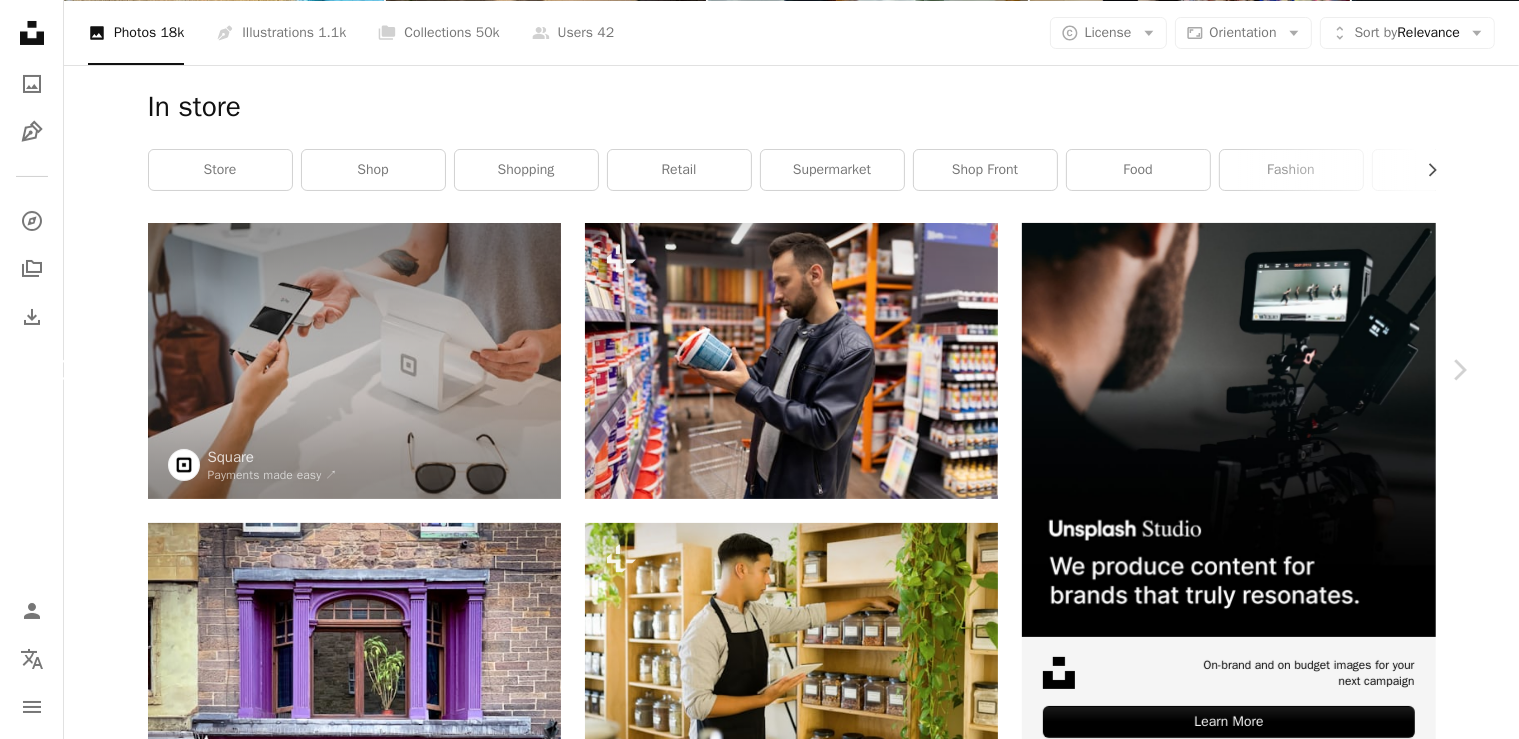 click on "Chevron left" at bounding box center (60, 370) 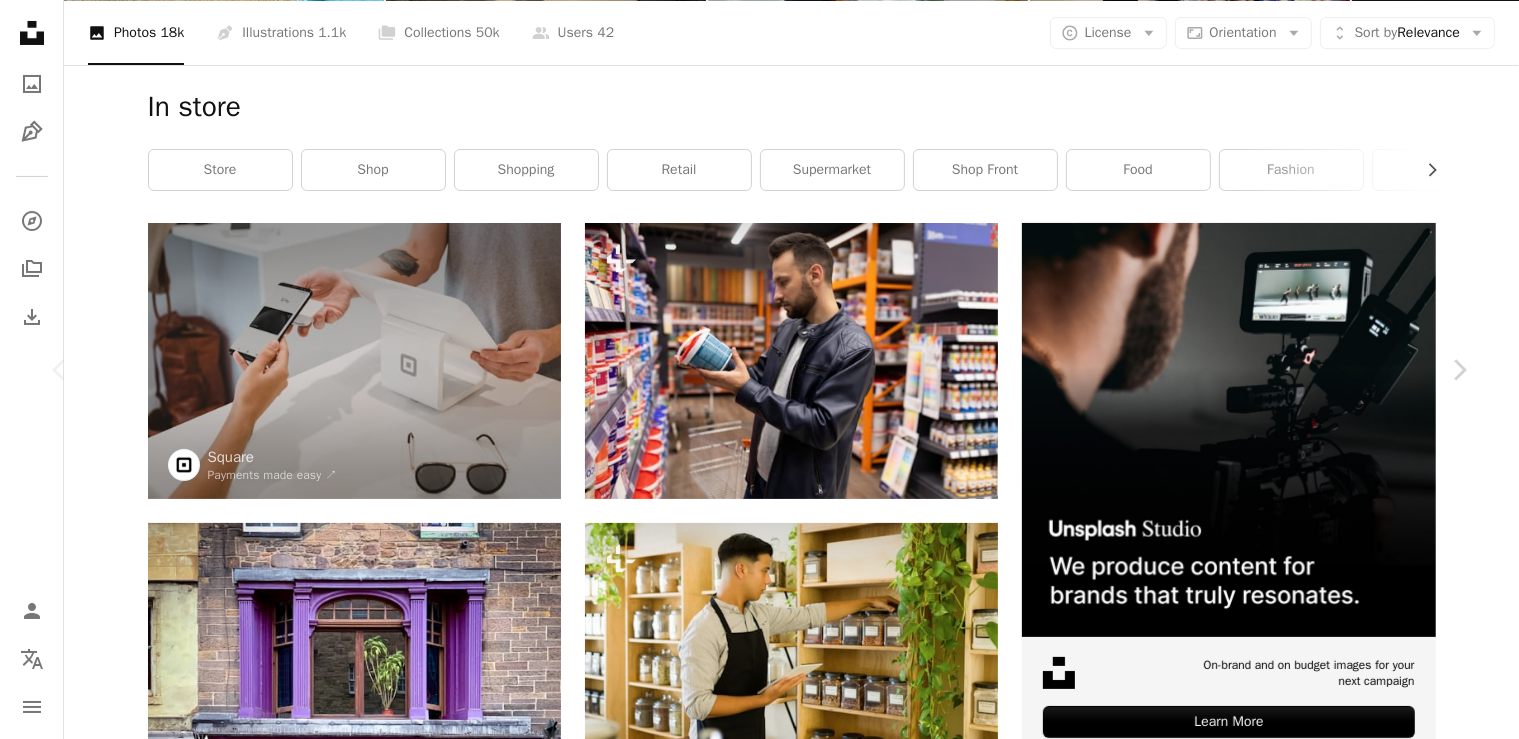 click on "An X shape" at bounding box center [20, 20] 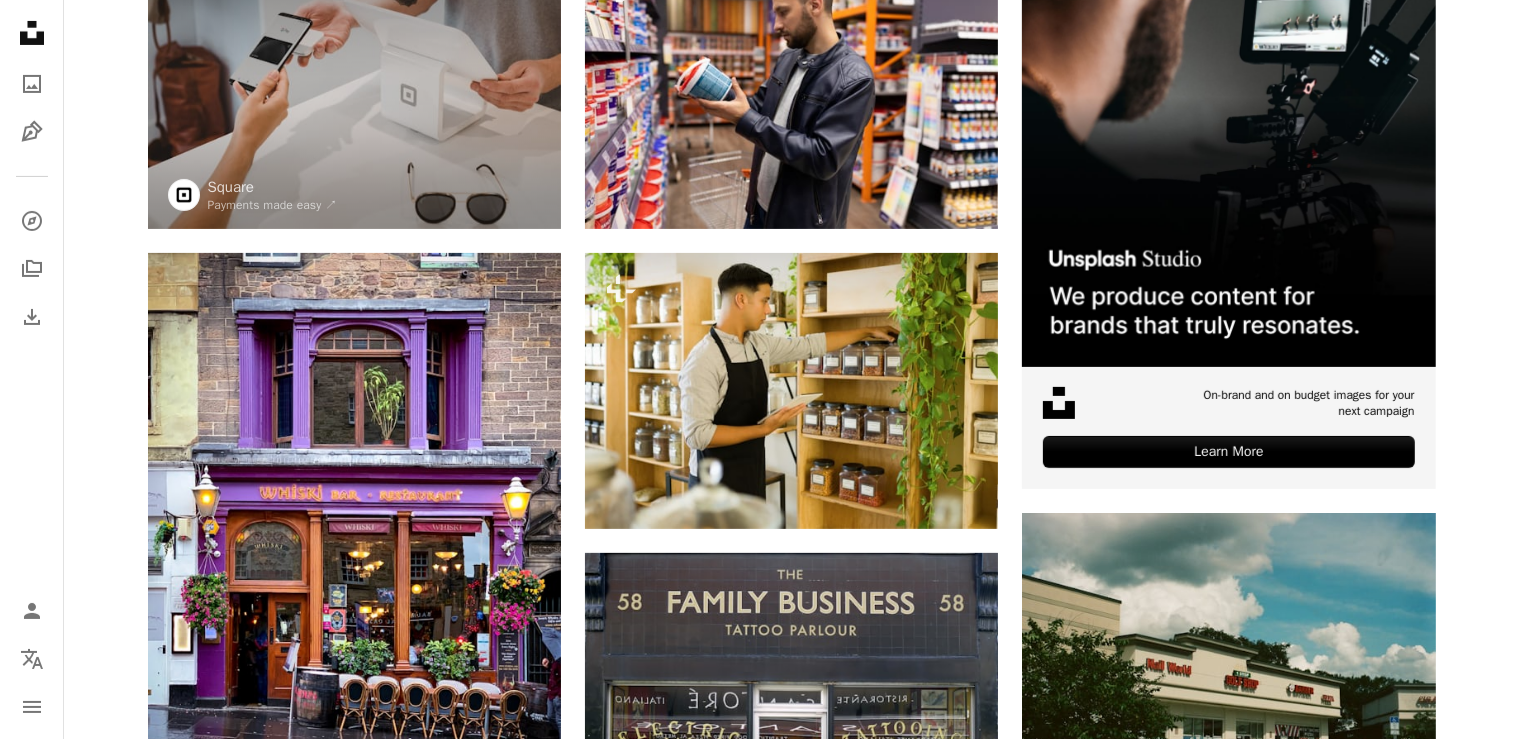 scroll, scrollTop: 0, scrollLeft: 0, axis: both 